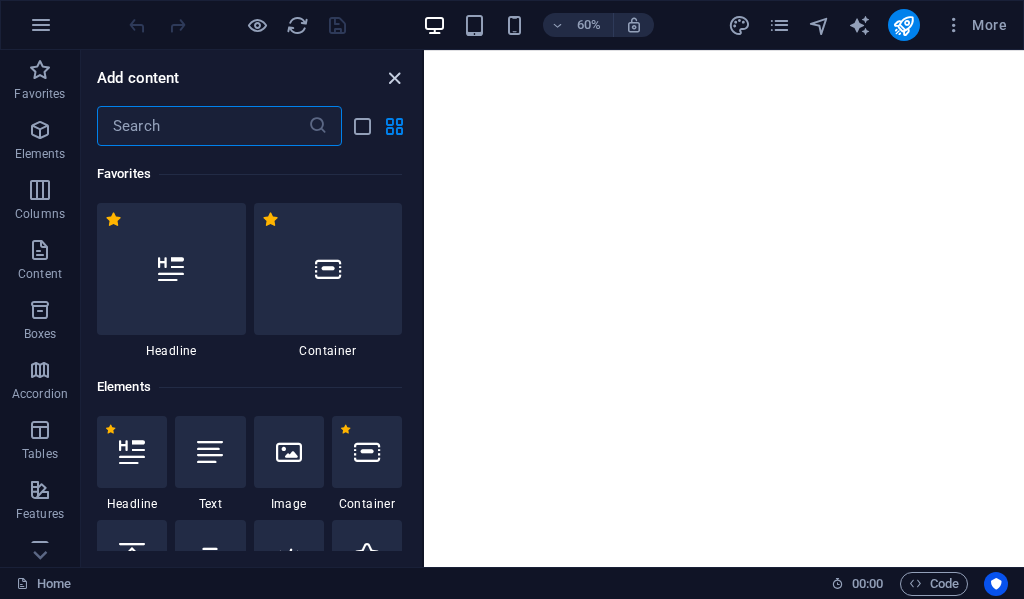 scroll, scrollTop: 0, scrollLeft: 0, axis: both 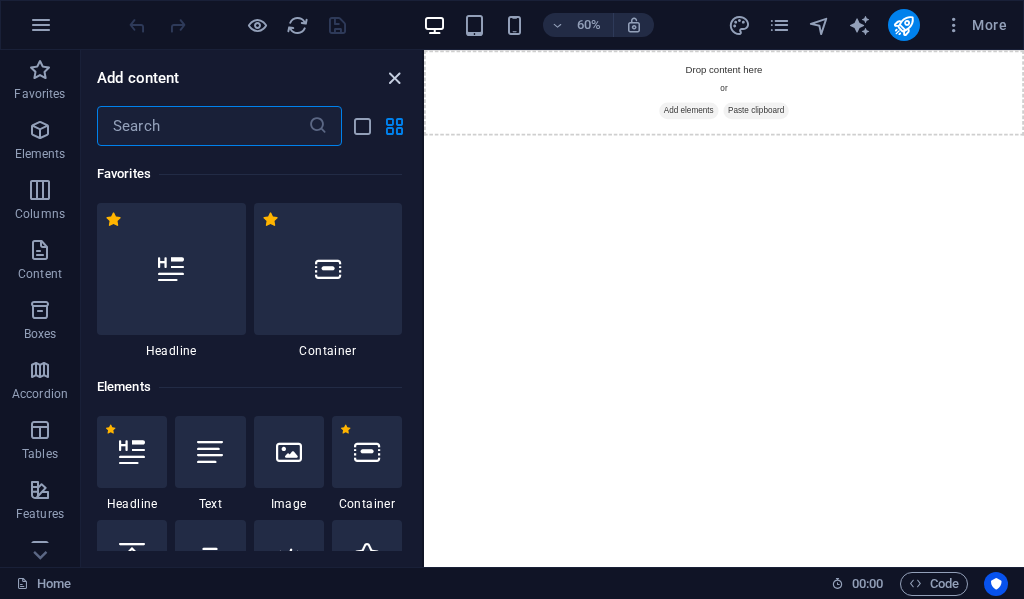 click at bounding box center [394, 78] 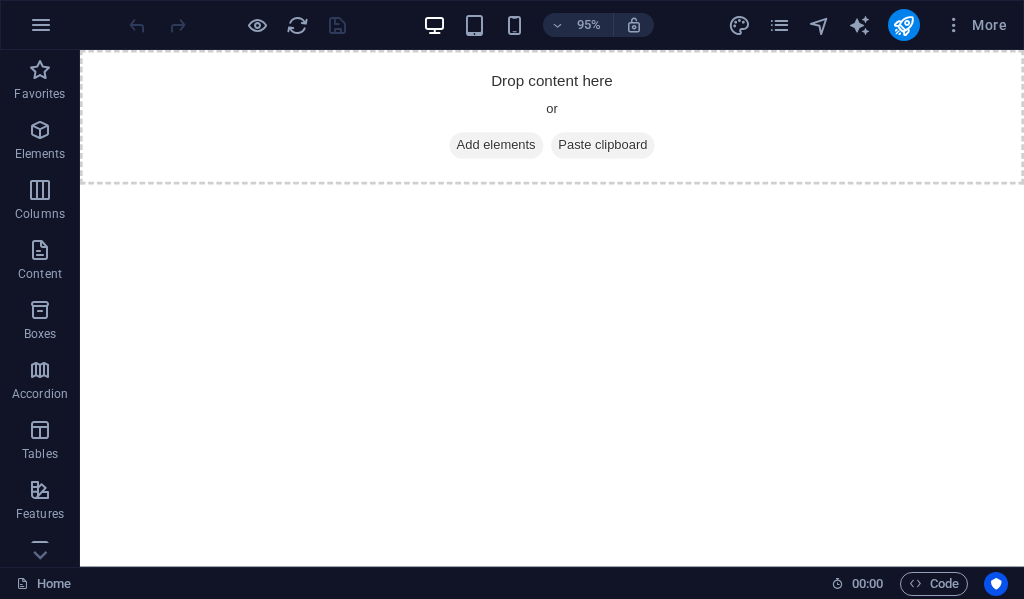drag, startPoint x: 448, startPoint y: 237, endPoint x: 375, endPoint y: 377, distance: 157.8892 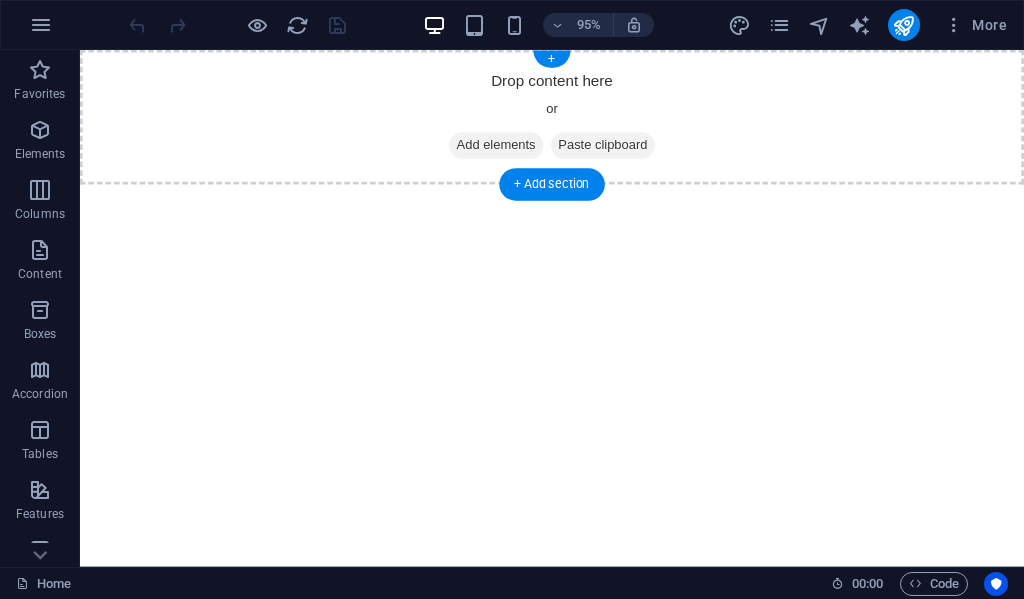 click on "Add elements" at bounding box center [518, 151] 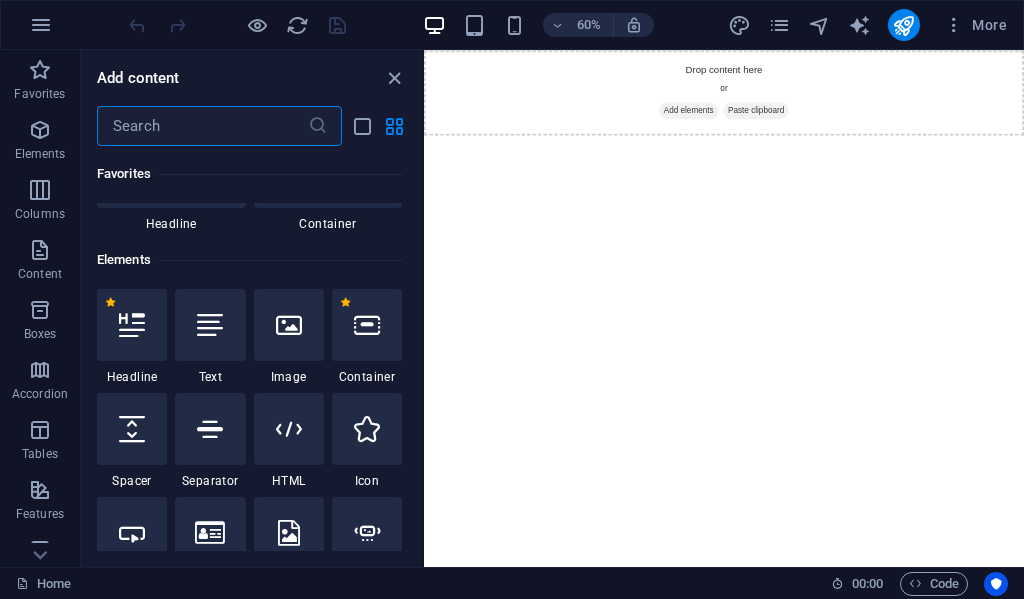 scroll, scrollTop: 133, scrollLeft: 0, axis: vertical 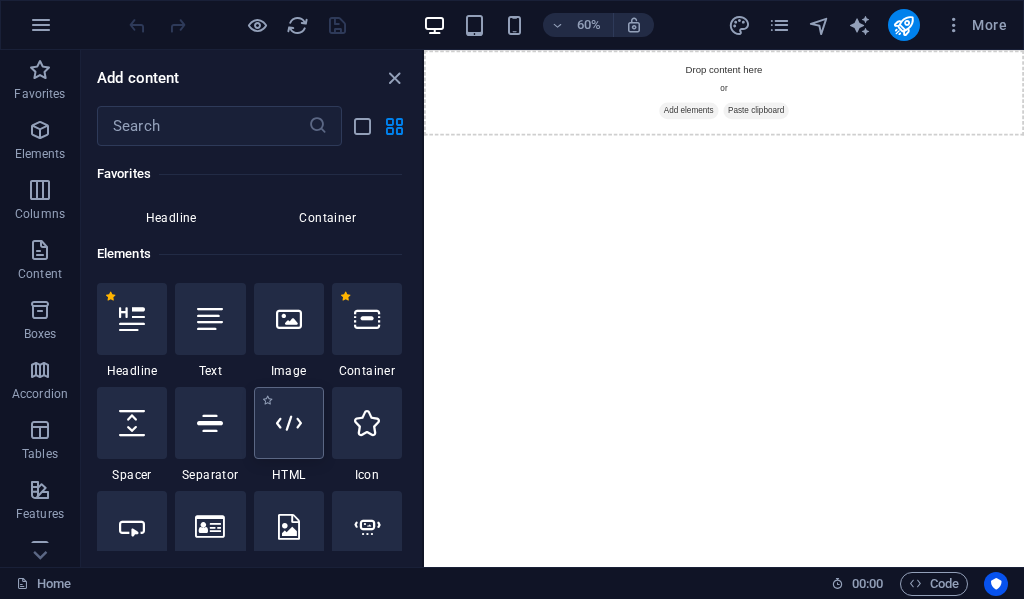click at bounding box center (289, 423) 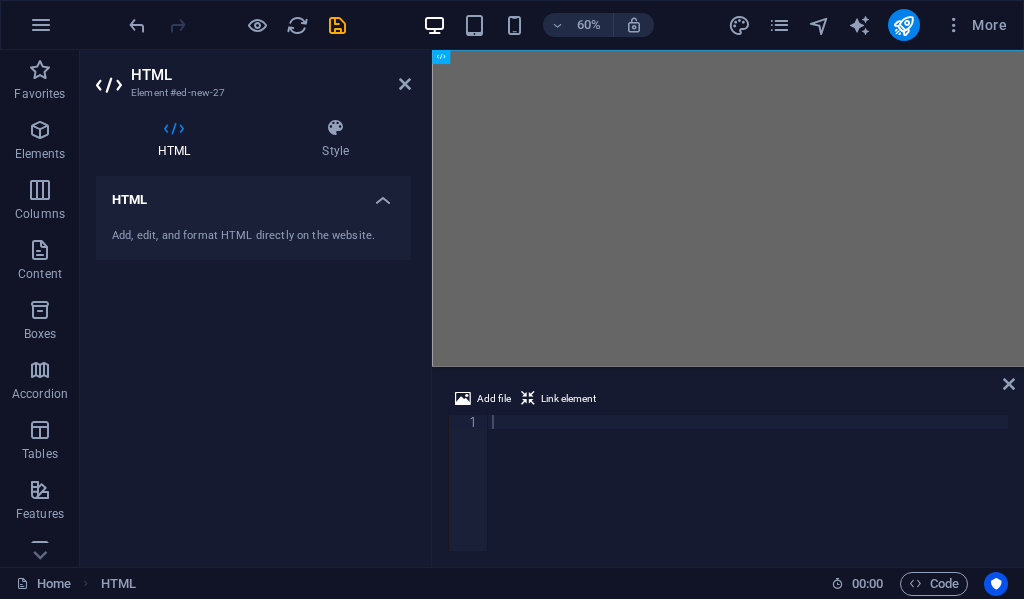 drag, startPoint x: 475, startPoint y: 74, endPoint x: 455, endPoint y: 163, distance: 91.21951 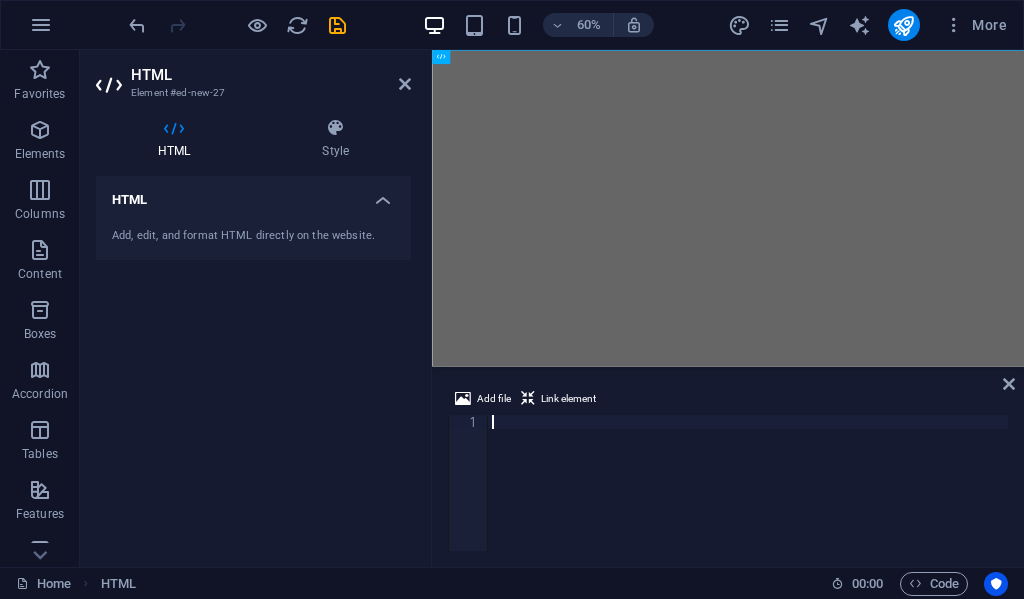 scroll, scrollTop: 22614, scrollLeft: 0, axis: vertical 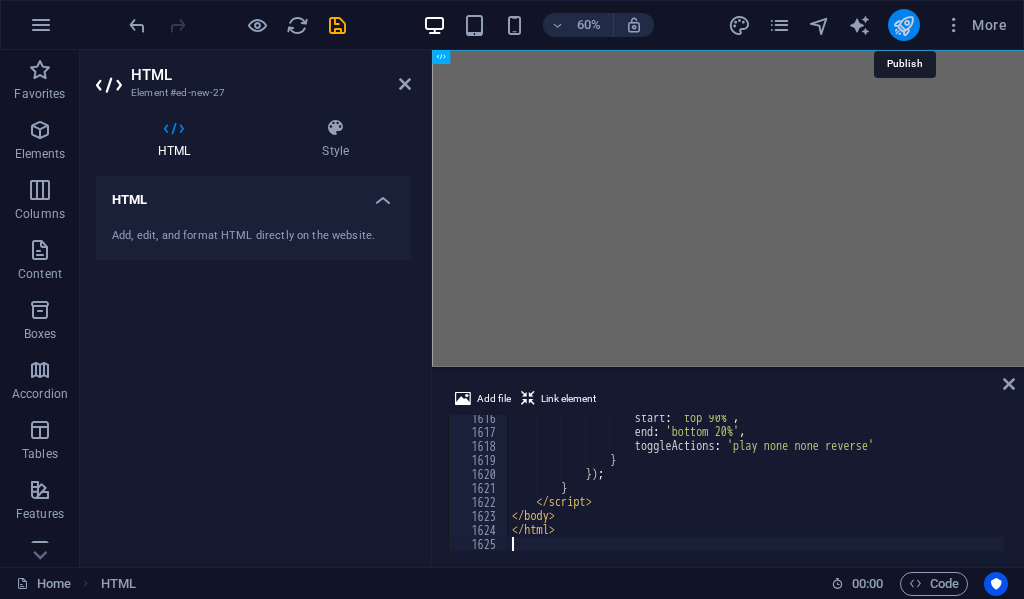 click at bounding box center [903, 25] 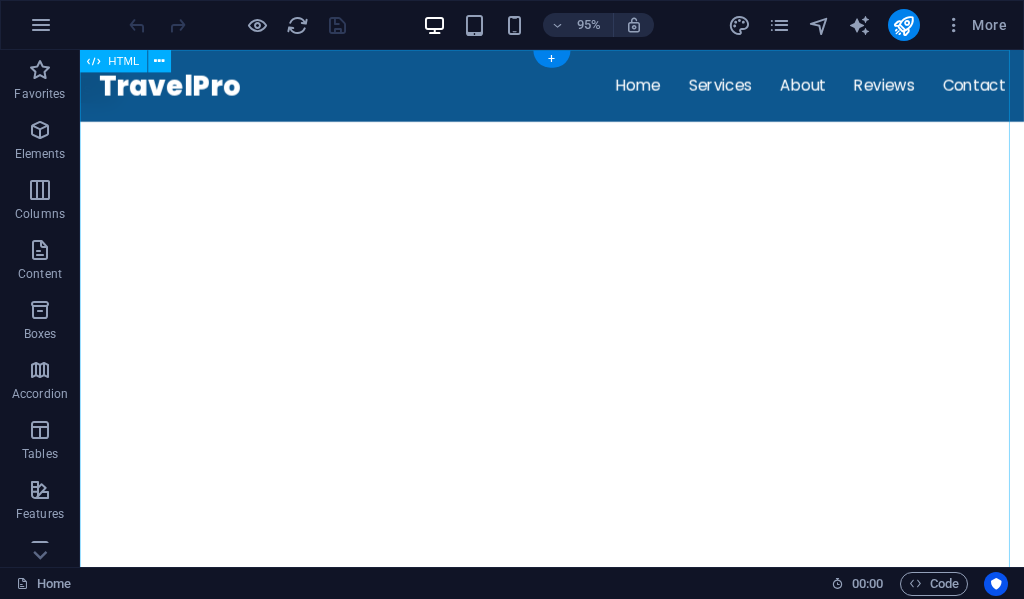 scroll, scrollTop: 0, scrollLeft: 0, axis: both 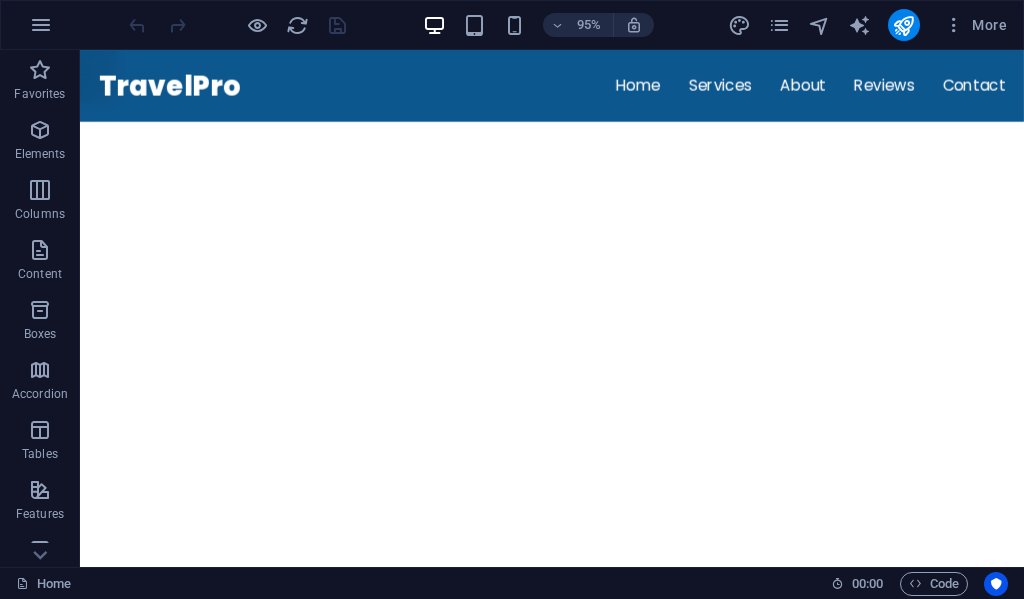 drag, startPoint x: 1066, startPoint y: 372, endPoint x: 1039, endPoint y: 98, distance: 275.3271 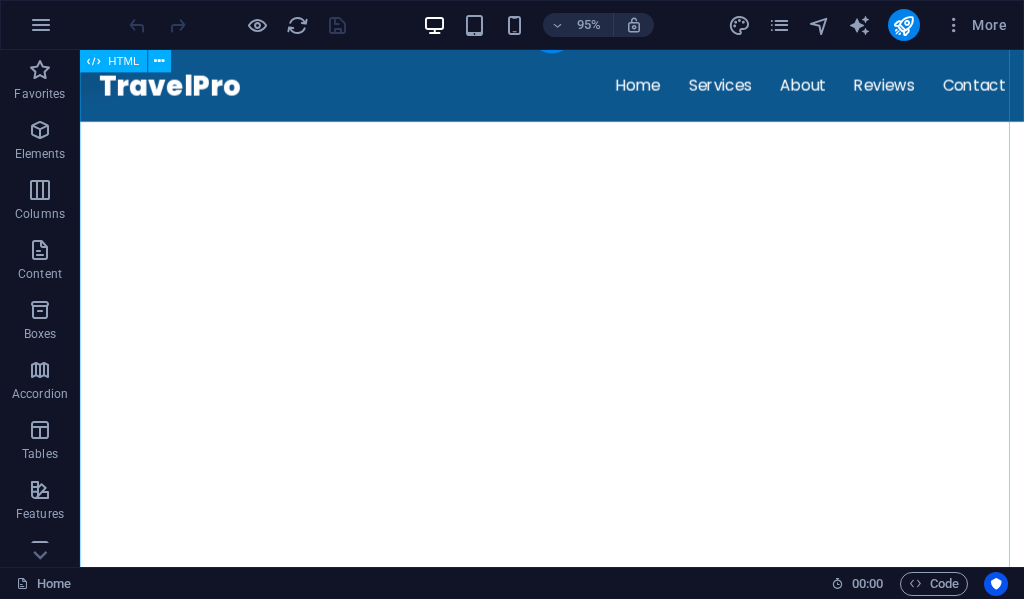 scroll, scrollTop: 0, scrollLeft: 0, axis: both 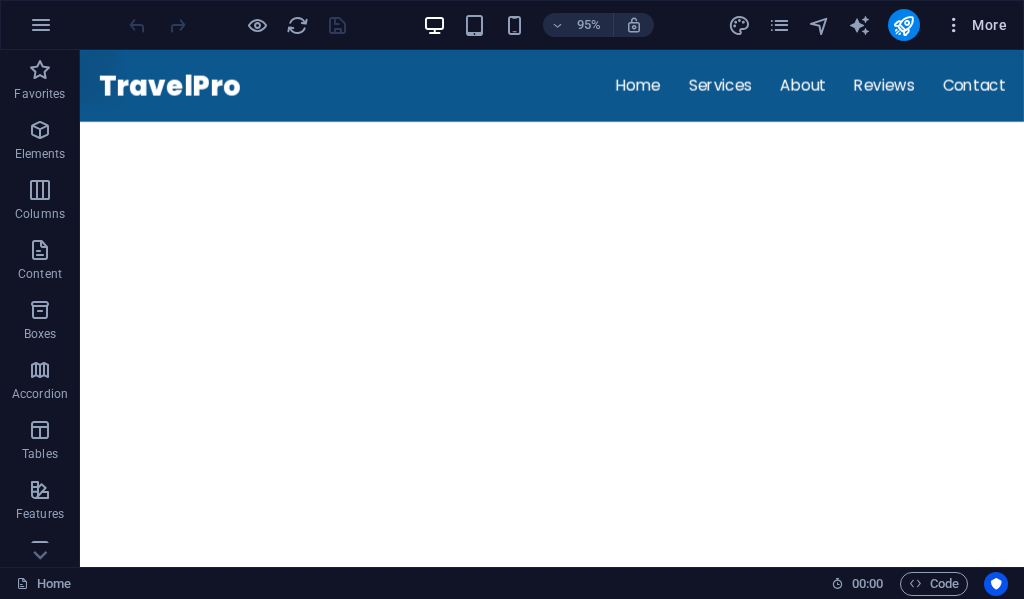 click at bounding box center [954, 25] 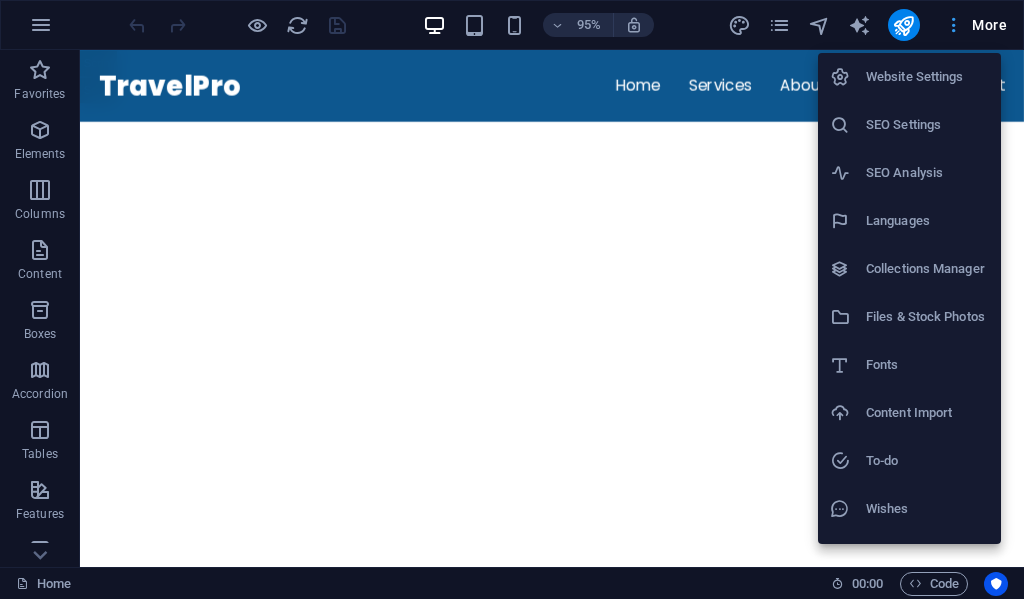 click at bounding box center [512, 299] 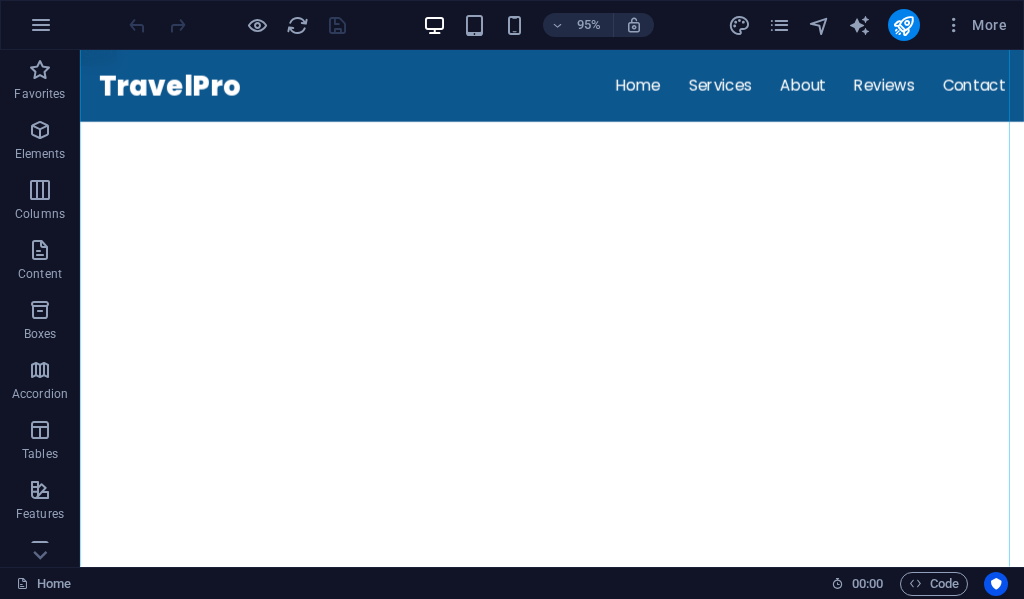 scroll, scrollTop: 0, scrollLeft: 0, axis: both 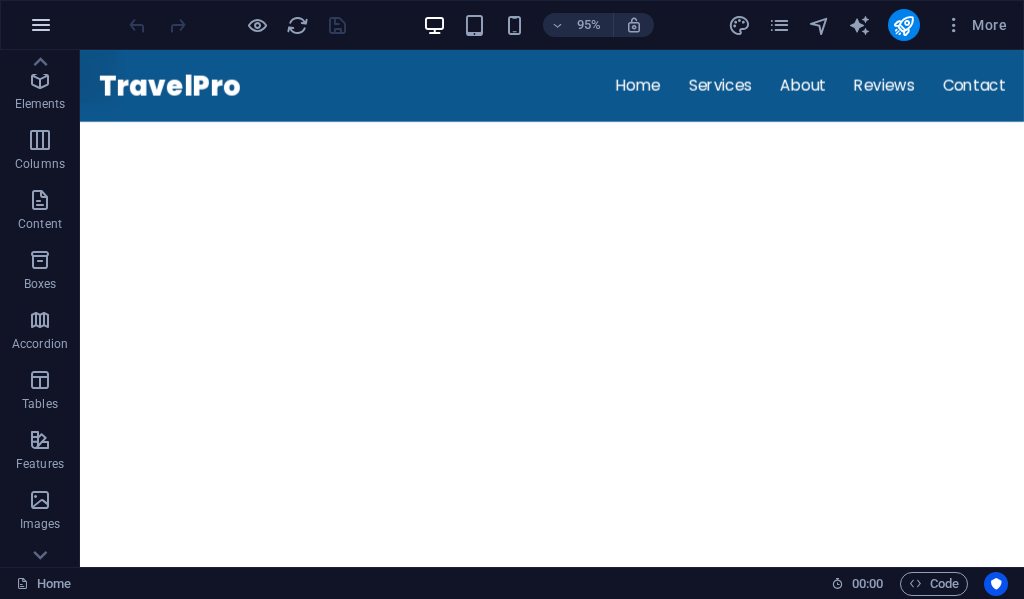 click at bounding box center (41, 25) 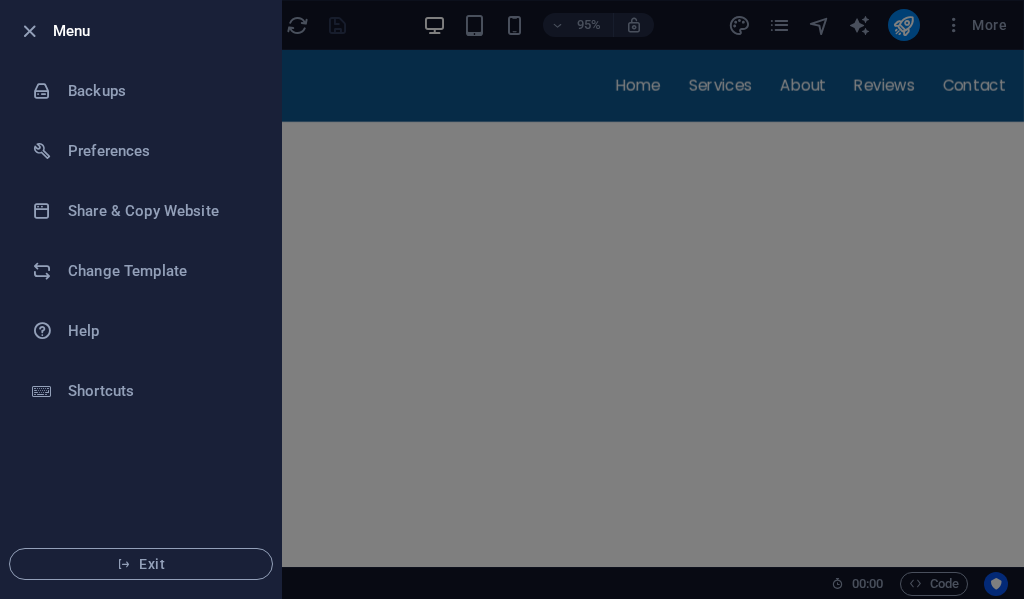 click on "Menu" at bounding box center [141, 31] 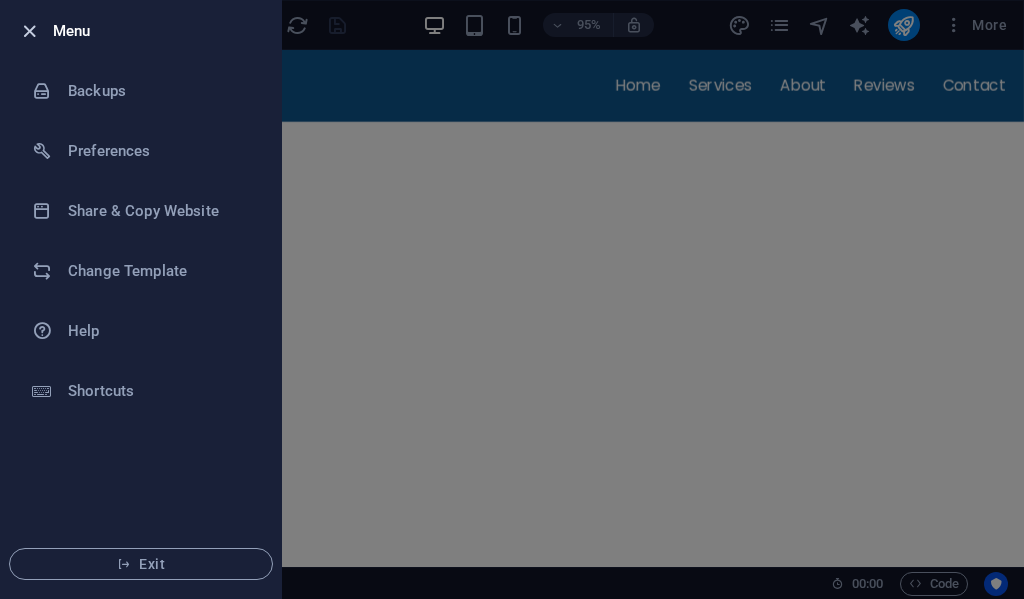 click at bounding box center (29, 31) 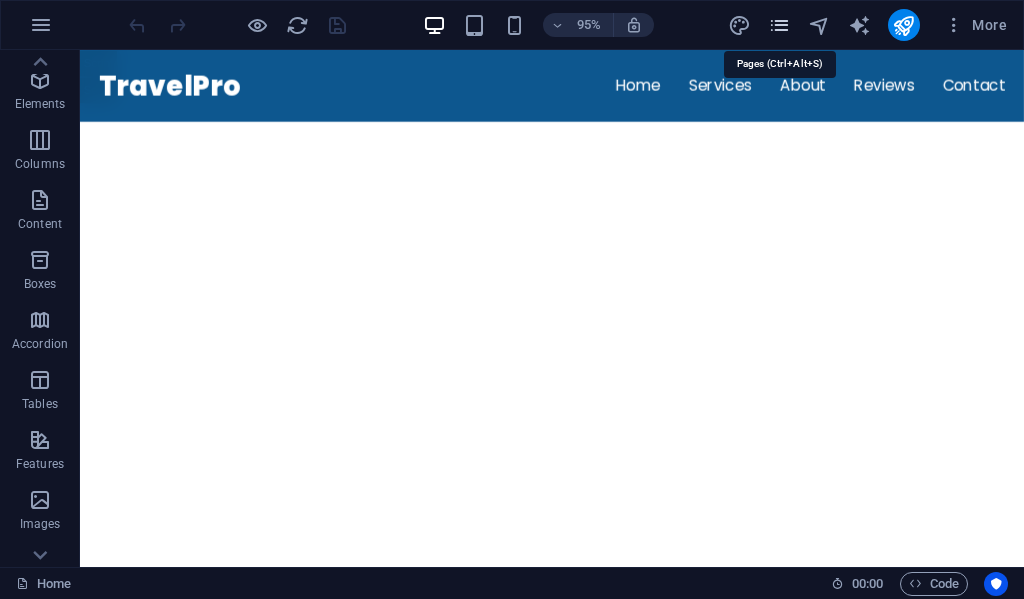 click at bounding box center [779, 25] 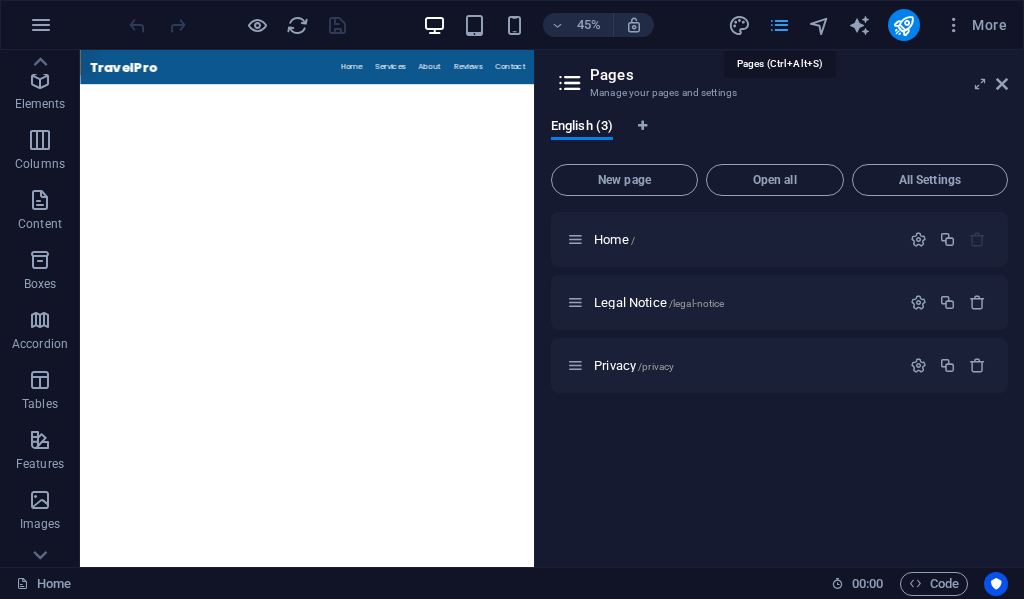 click at bounding box center (779, 25) 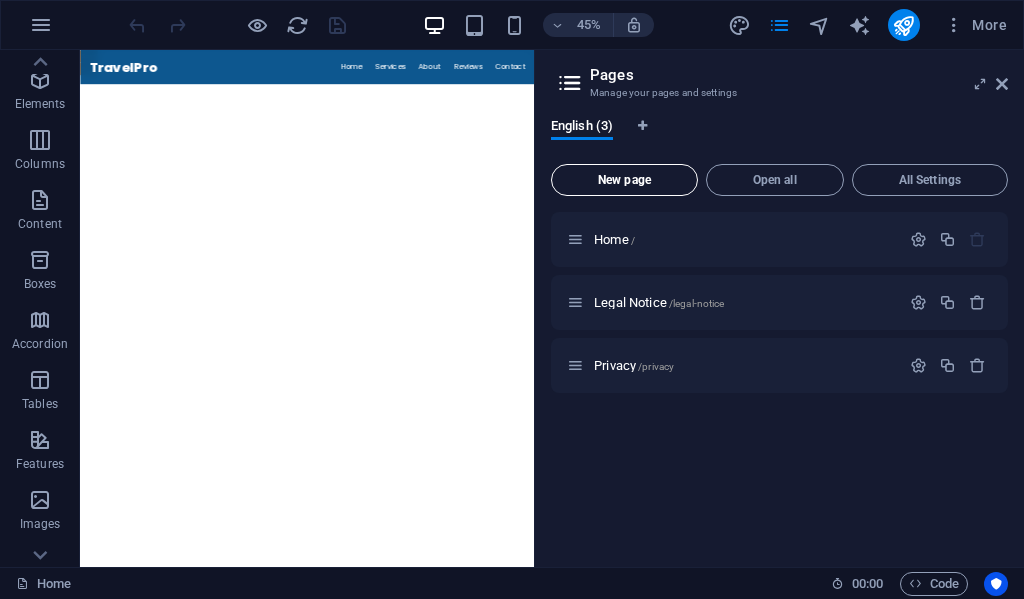 click on "New page" at bounding box center (624, 180) 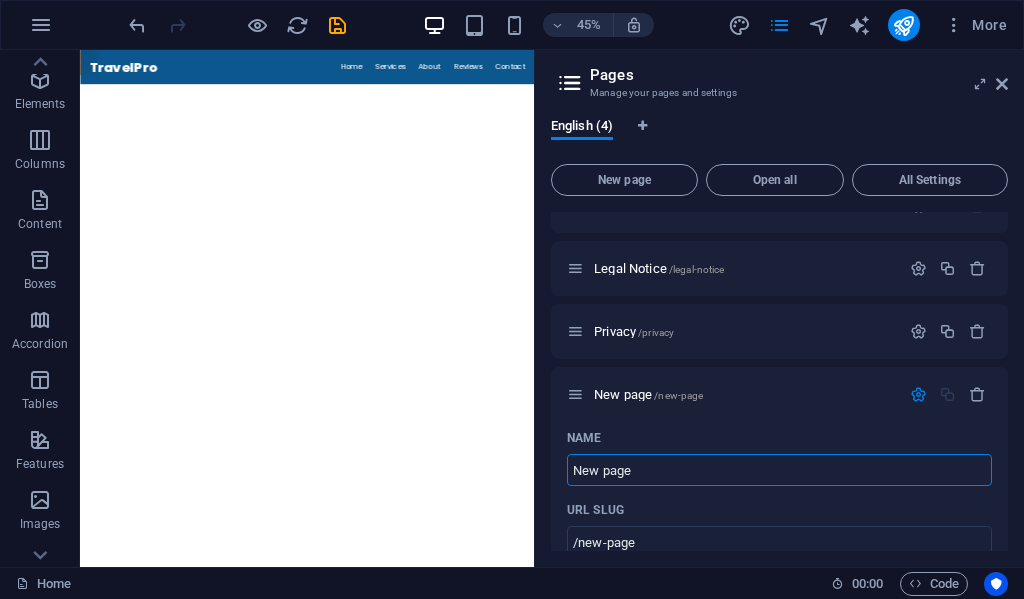 scroll, scrollTop: 0, scrollLeft: 0, axis: both 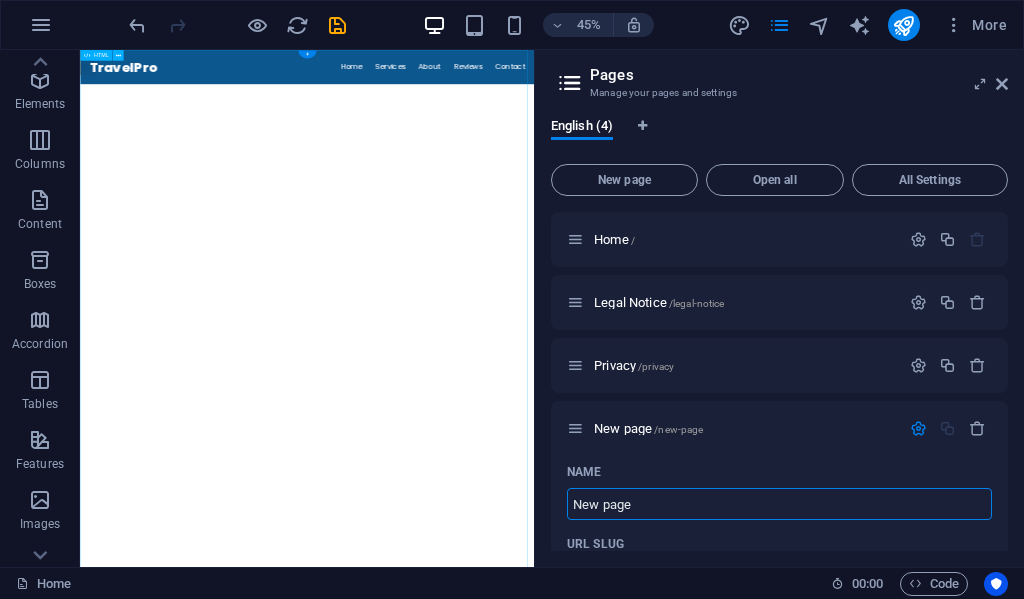 click on "TravelPro - Premium Travel Services & City Tours
TravelPro
Home
Services
About
Reviews
Contact
☰
✨ Premium Travel
Discover Amazing Places
Your journey starts here
🎁 Free Airport Transfer & City Guide
Learn More
Discover More
↓
24/7 Support
Premium Service
50+" at bounding box center (584, 2638) 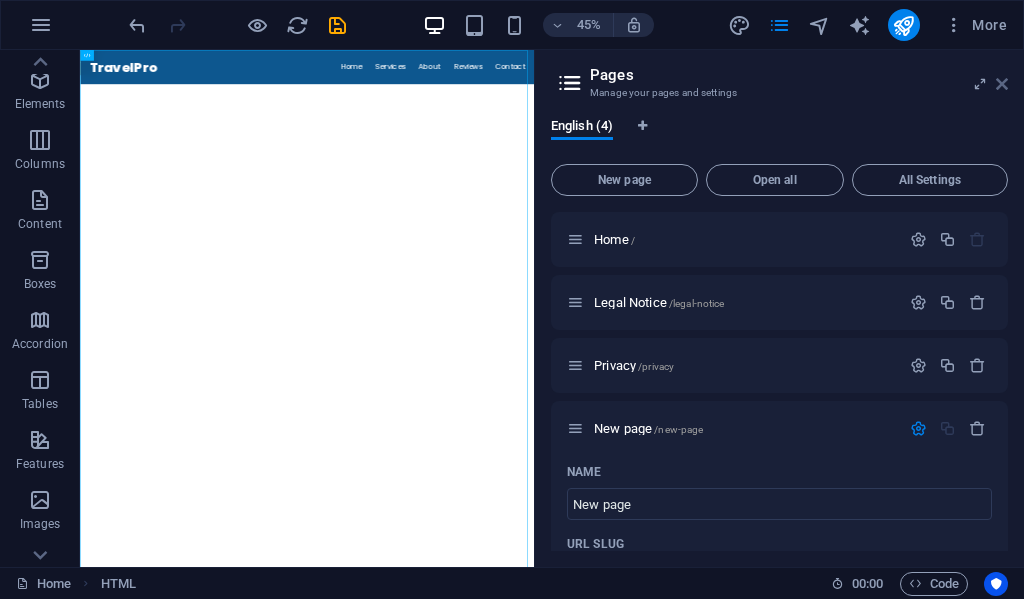 click at bounding box center [1002, 84] 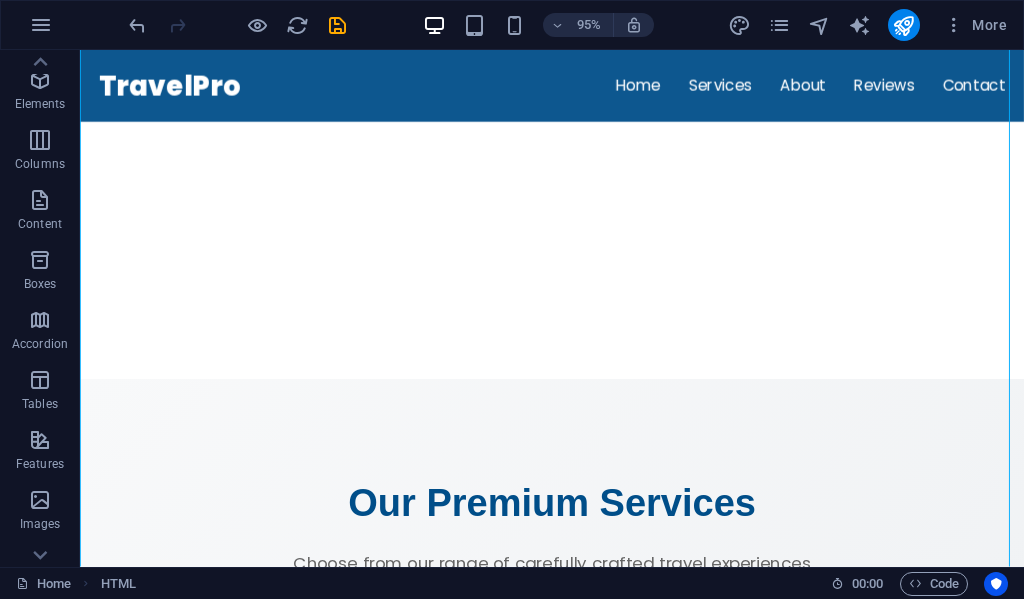 scroll, scrollTop: 0, scrollLeft: 0, axis: both 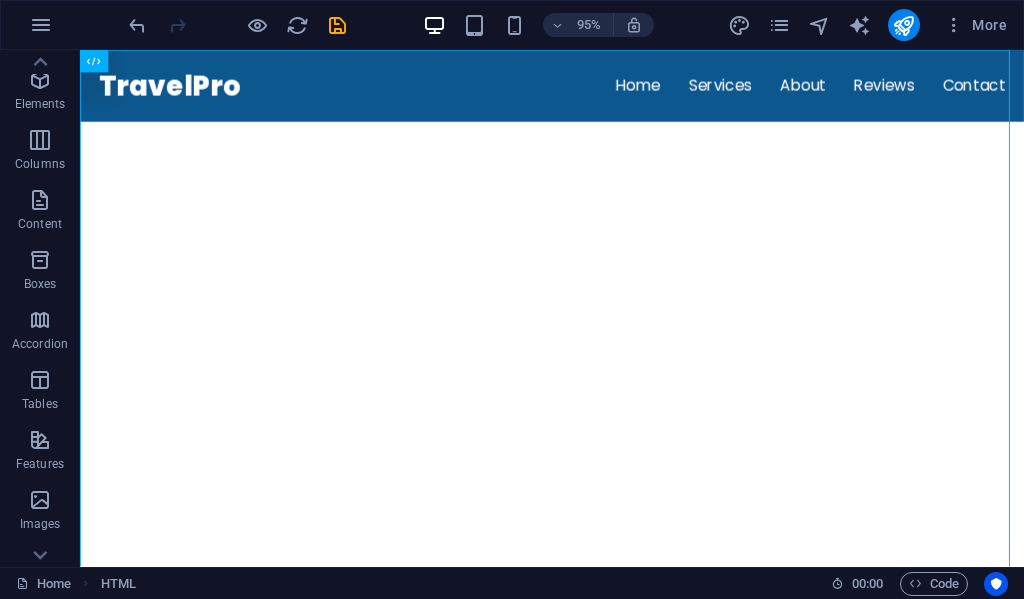 drag, startPoint x: 1065, startPoint y: 121, endPoint x: 1085, endPoint y: 86, distance: 40.311287 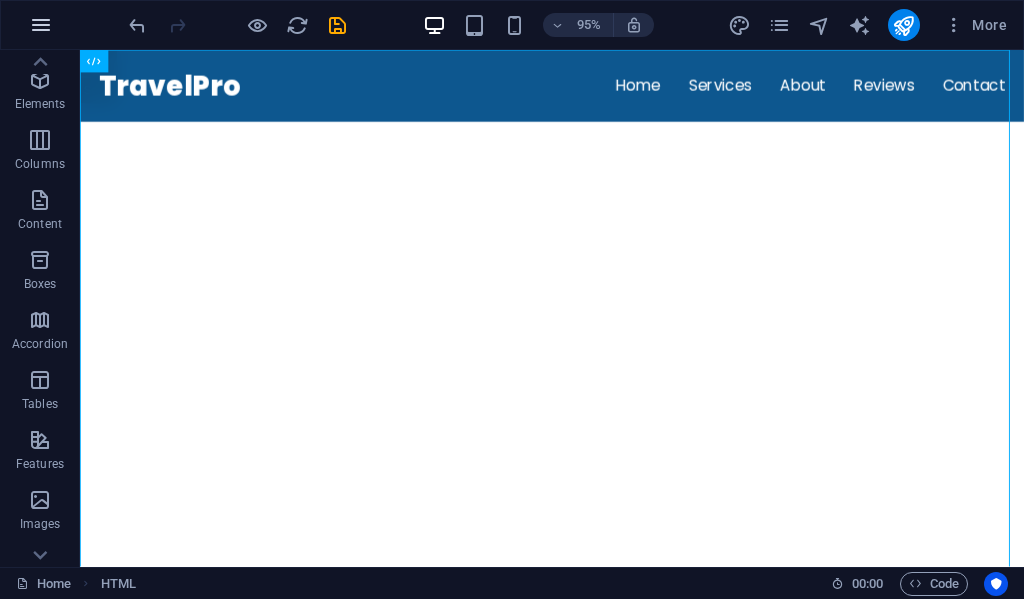 click at bounding box center [41, 25] 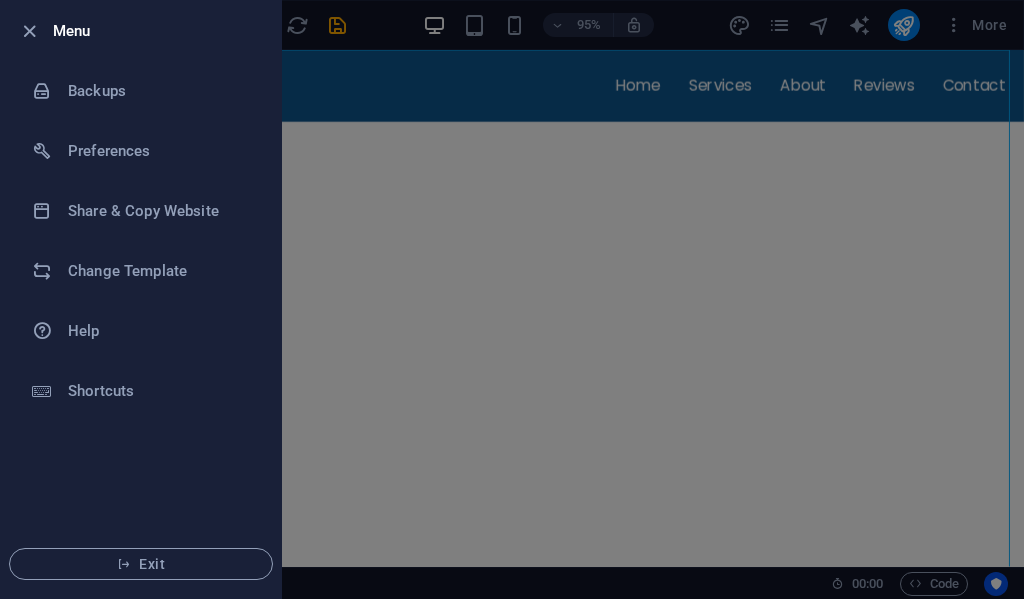click at bounding box center (512, 299) 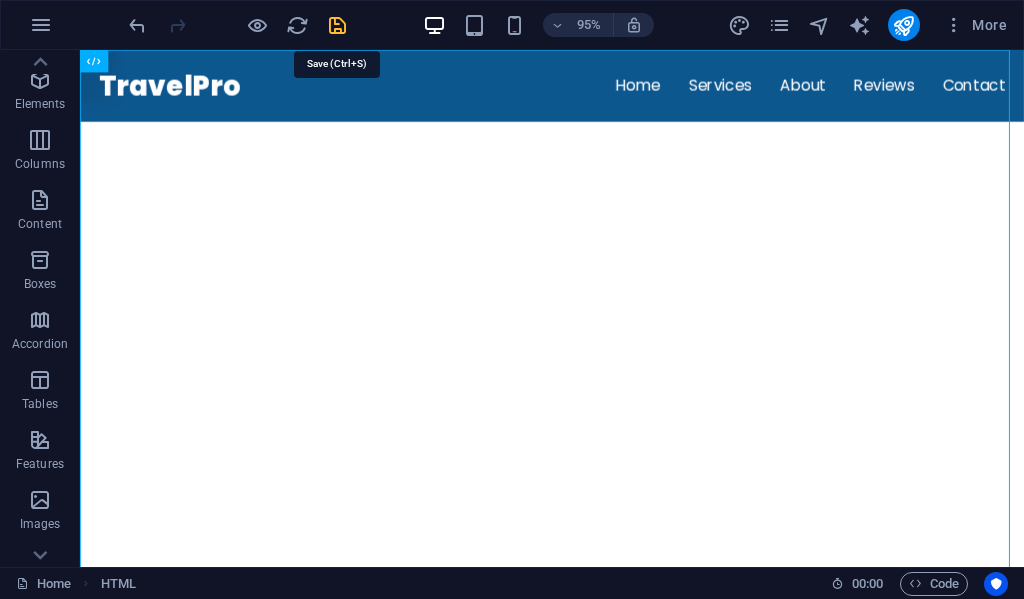 click at bounding box center (337, 25) 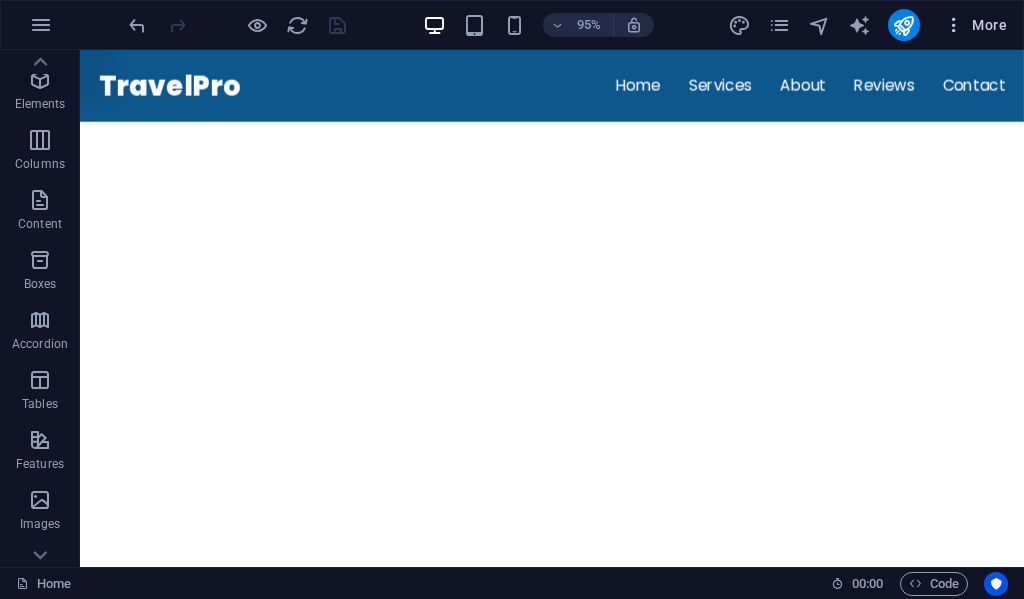click on "More" at bounding box center [975, 25] 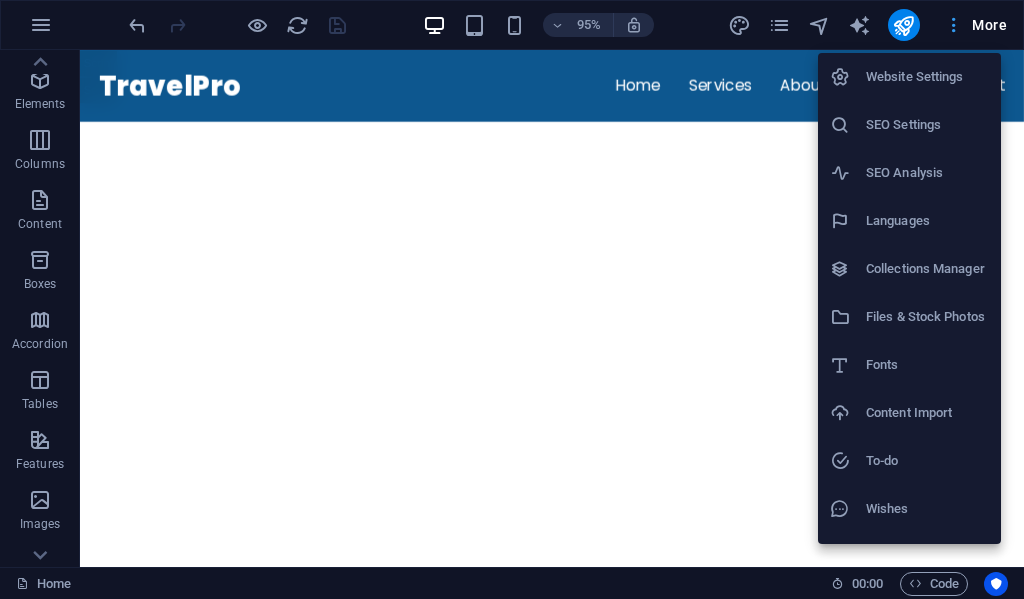 click at bounding box center (512, 299) 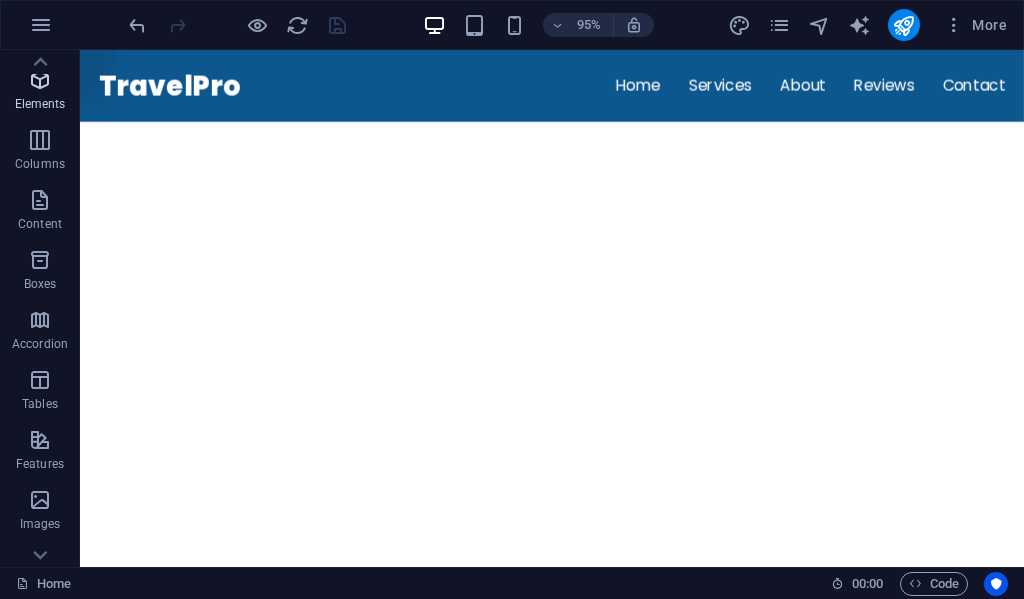 click at bounding box center (40, 80) 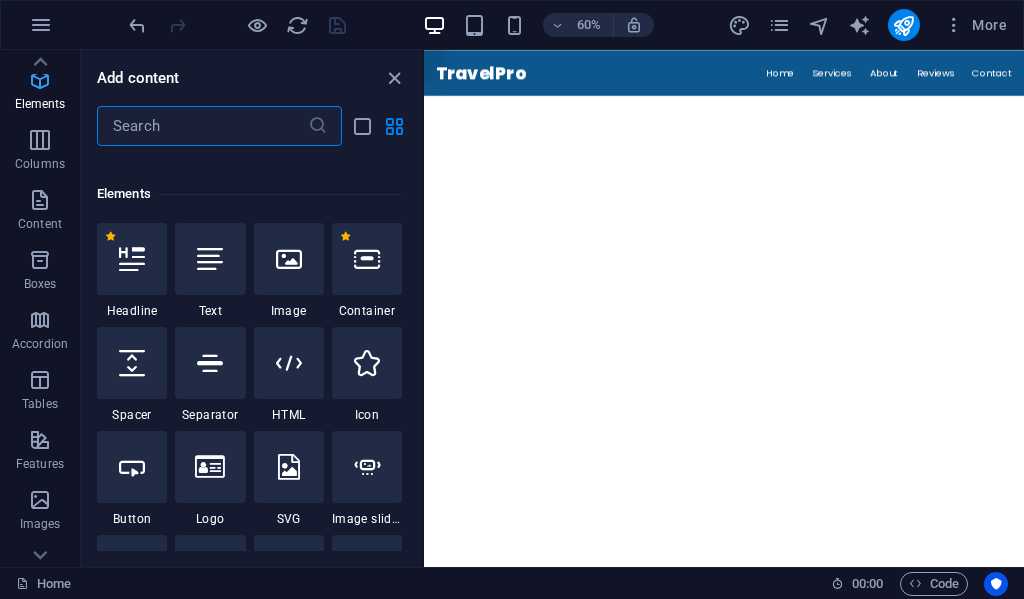 scroll, scrollTop: 213, scrollLeft: 0, axis: vertical 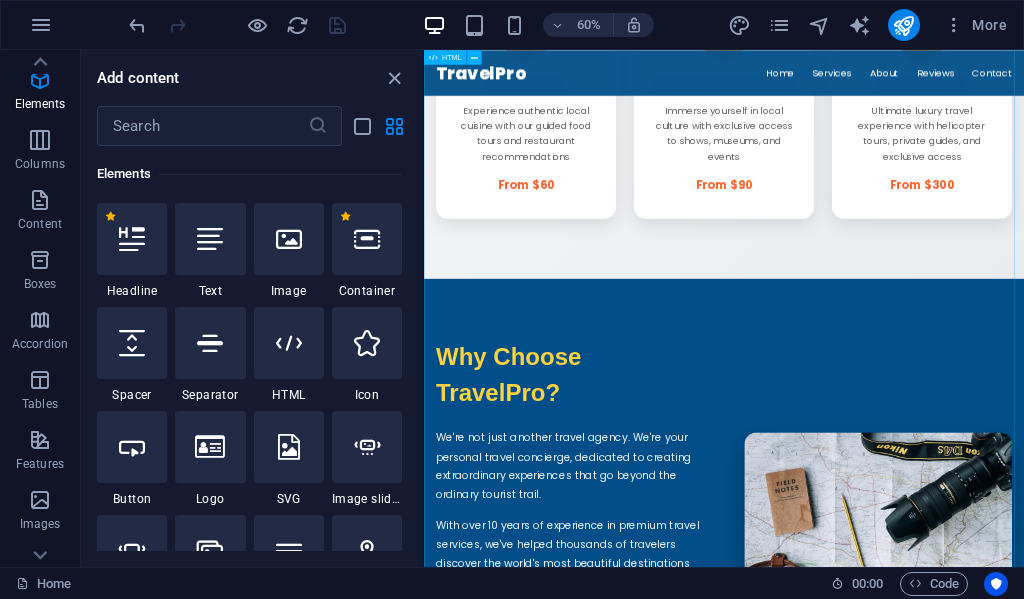click on "TravelPro - Premium Travel Services & City Tours
TravelPro
Home
Services
About
Reviews
Contact
☰
✨ Premium Travel
Discover Amazing Places
Your journey starts here
🎁 Free Airport Transfer & City Guide
Learn More
Discover More
↓
24/7 Support
Premium Service
50+" at bounding box center (924, 762) 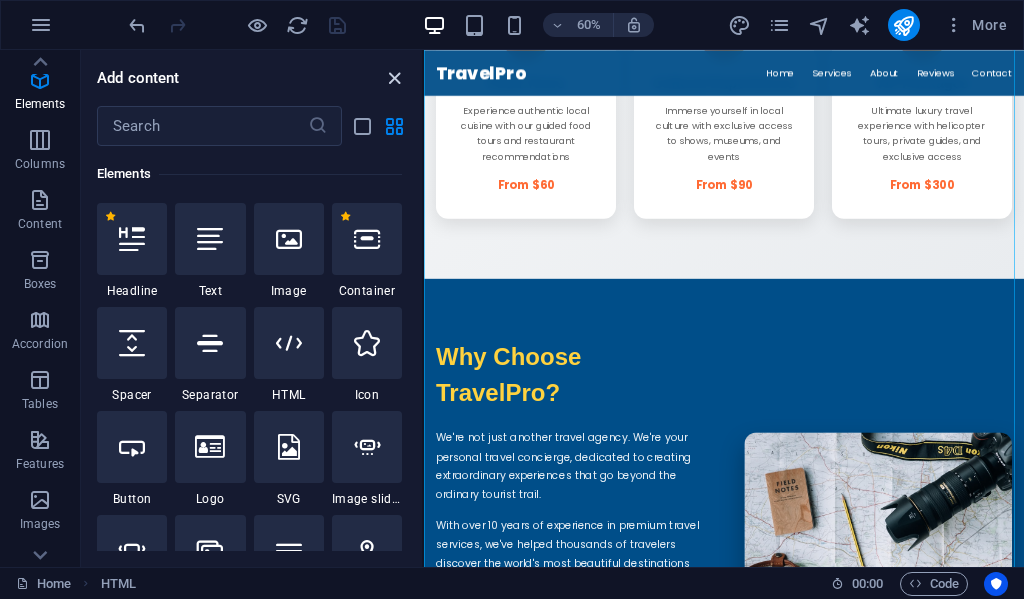 click at bounding box center [394, 78] 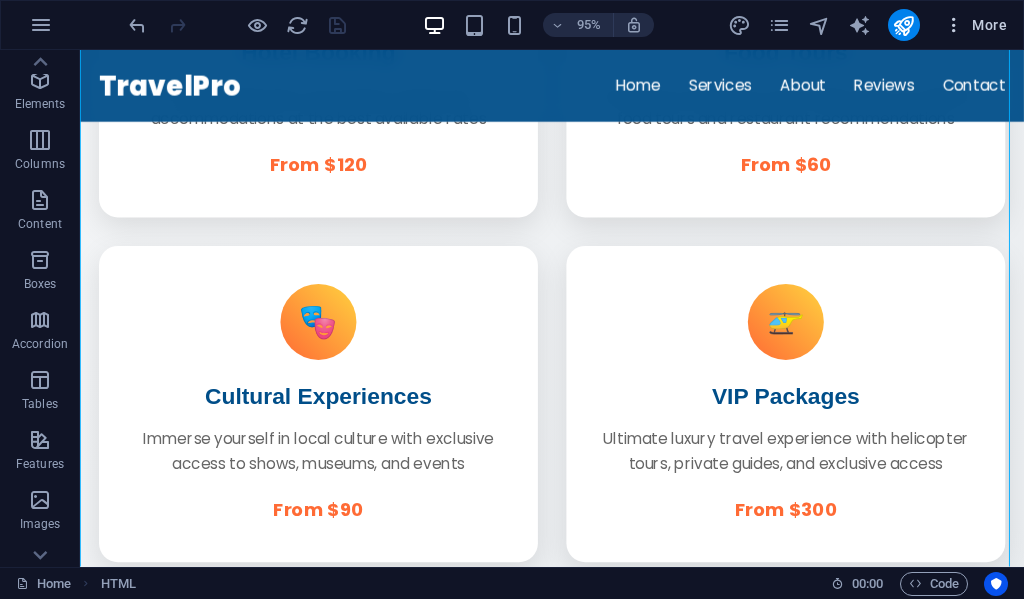 click on "More" at bounding box center (975, 25) 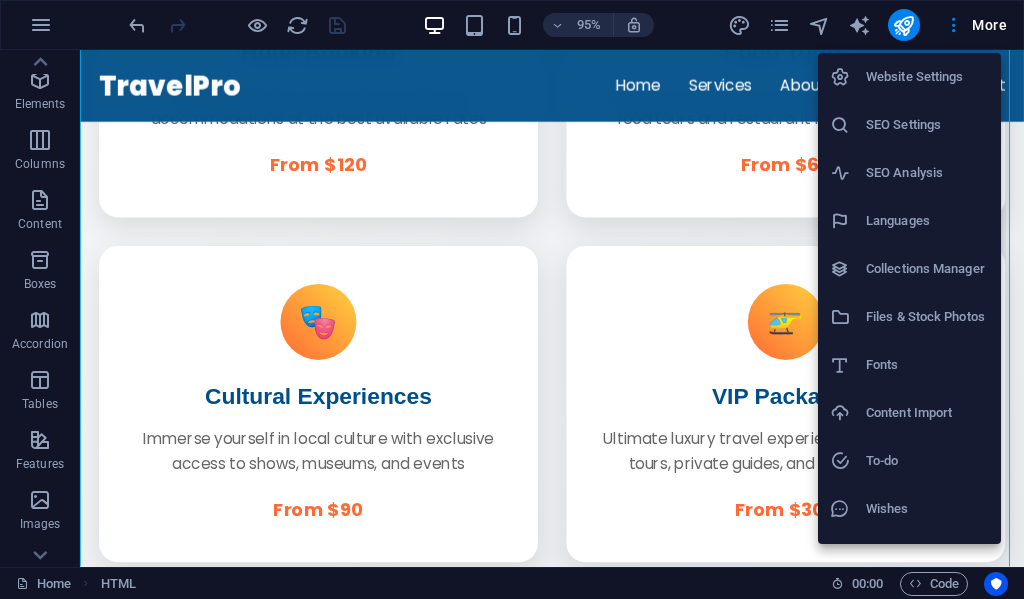click at bounding box center [512, 299] 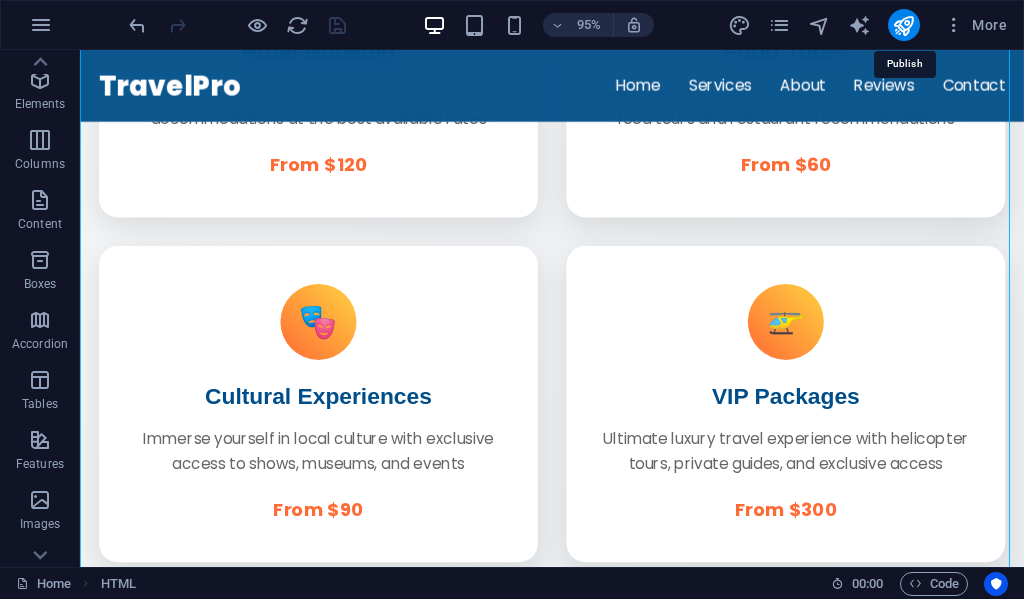 click at bounding box center [903, 25] 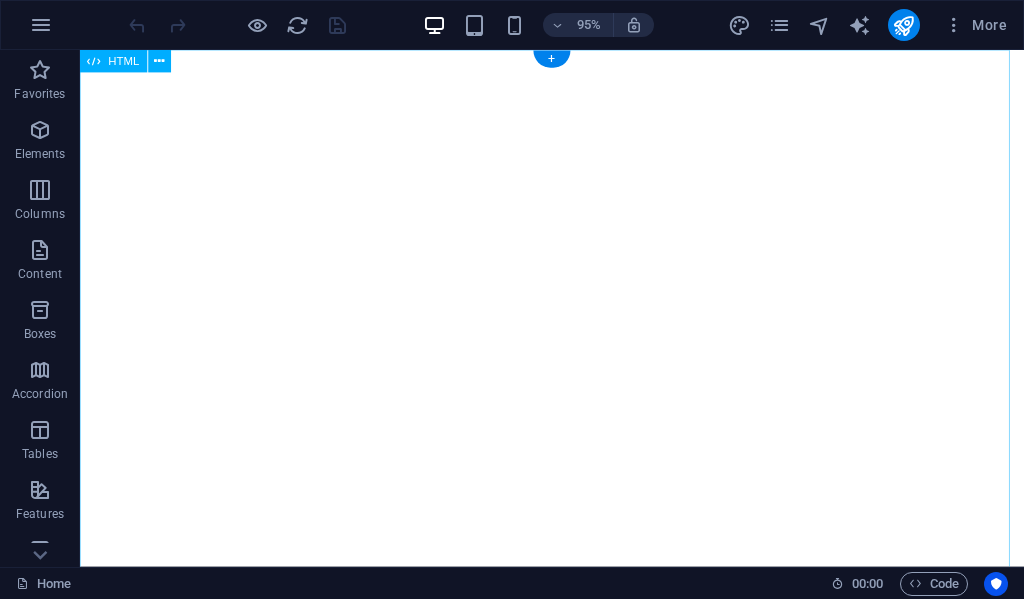 scroll, scrollTop: 0, scrollLeft: 0, axis: both 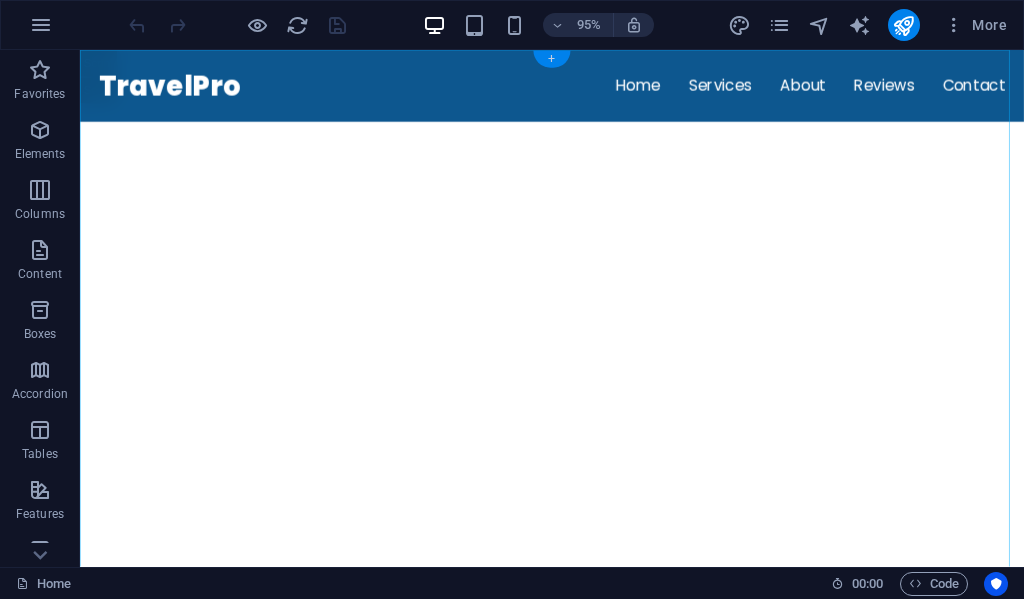 drag, startPoint x: 551, startPoint y: 59, endPoint x: 210, endPoint y: 16, distance: 343.70044 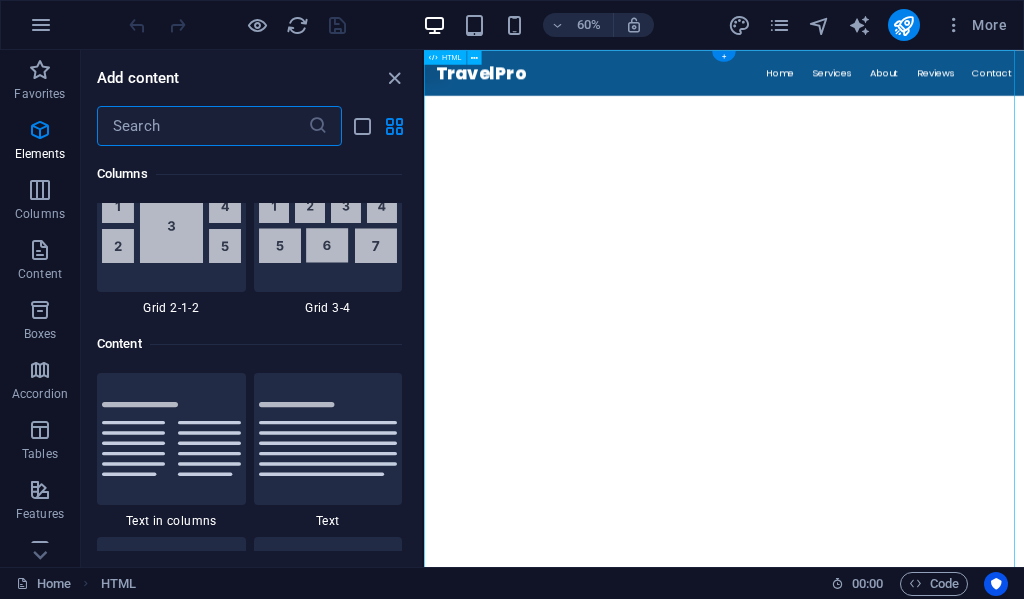 scroll, scrollTop: 3499, scrollLeft: 0, axis: vertical 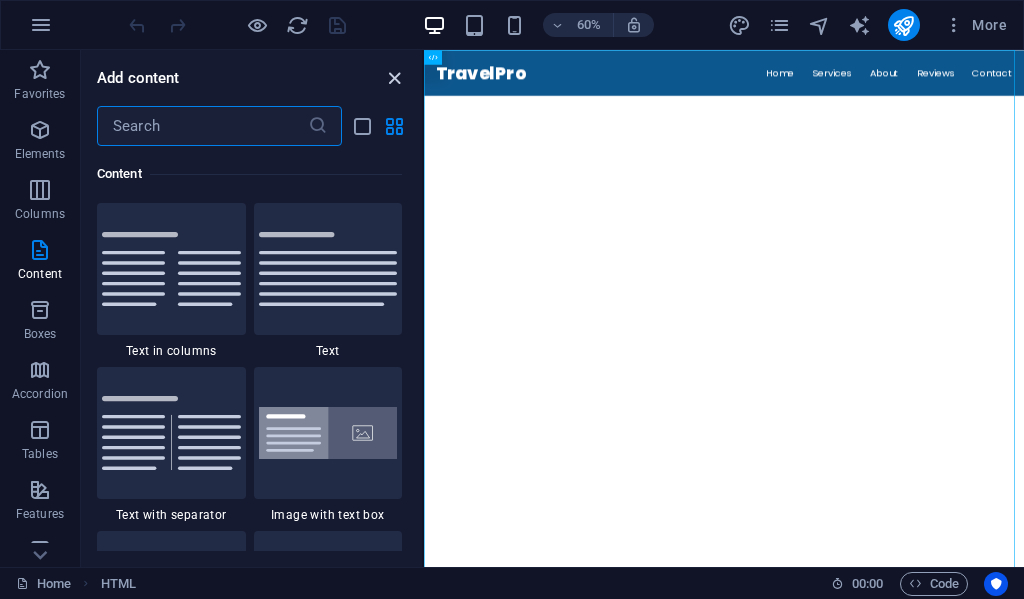 click at bounding box center (394, 78) 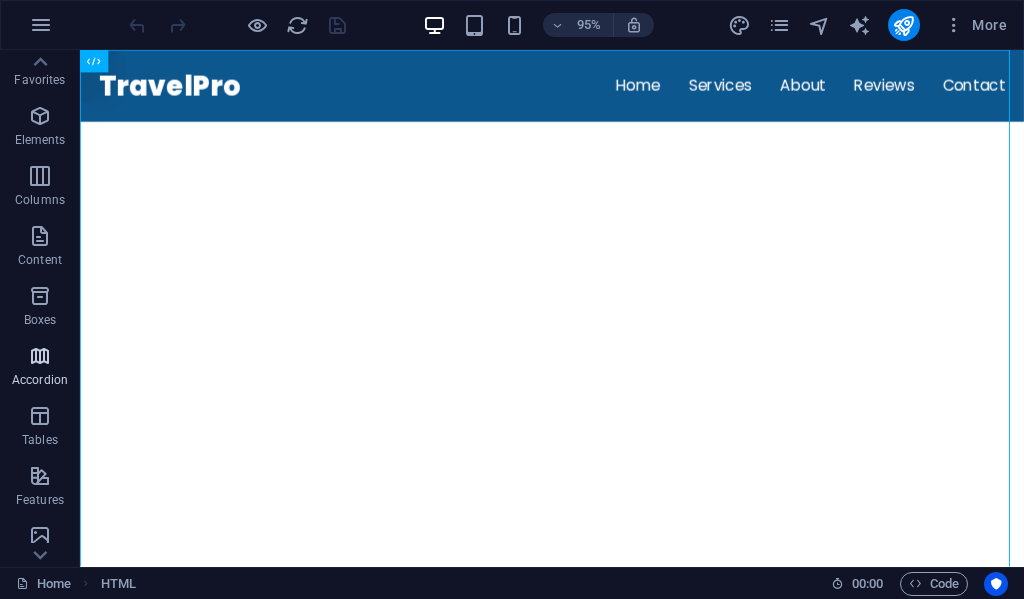 scroll, scrollTop: 0, scrollLeft: 0, axis: both 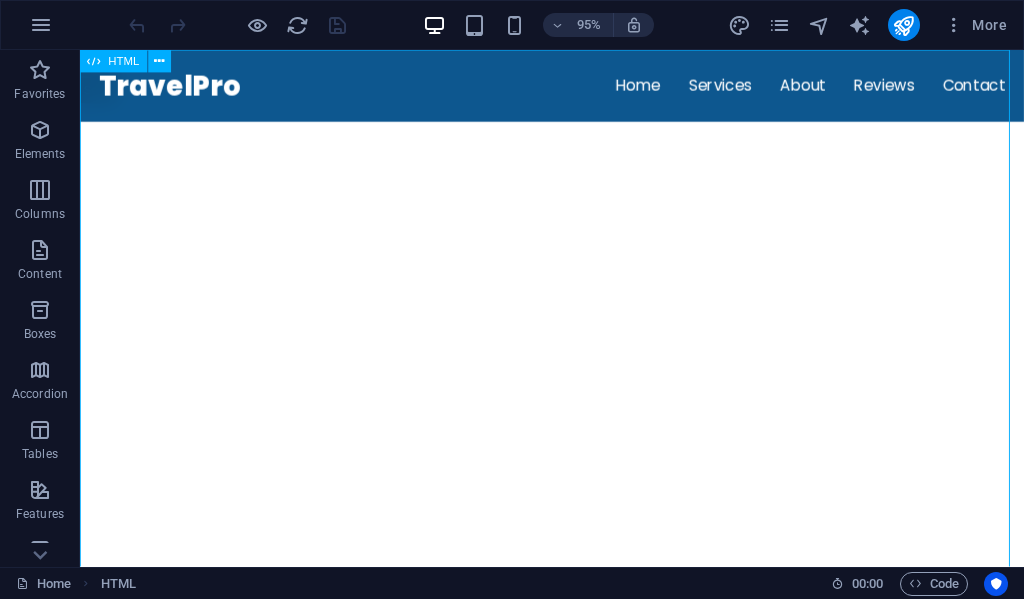 click at bounding box center [94, 61] 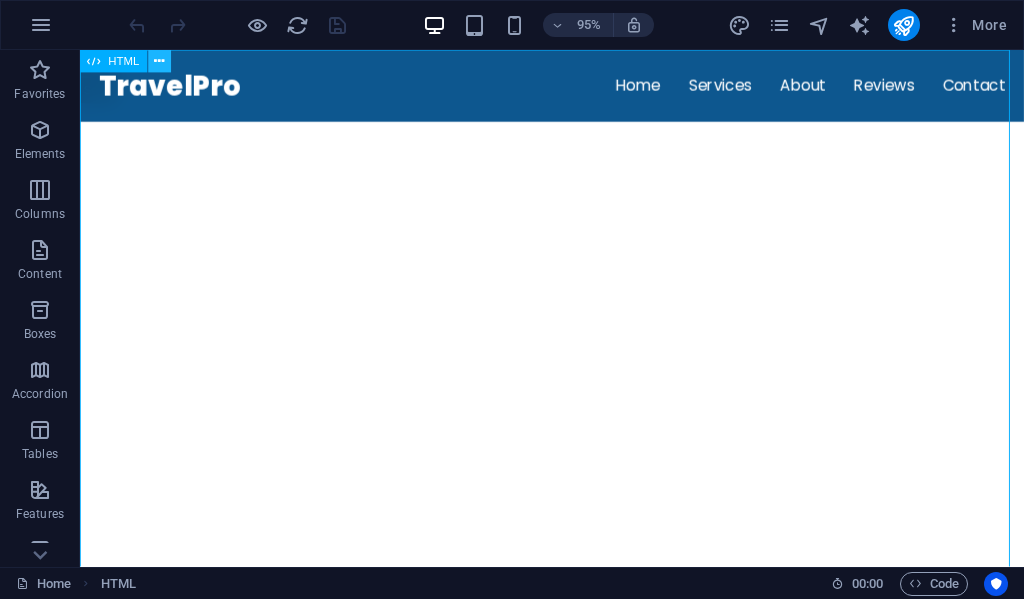 click at bounding box center [159, 61] 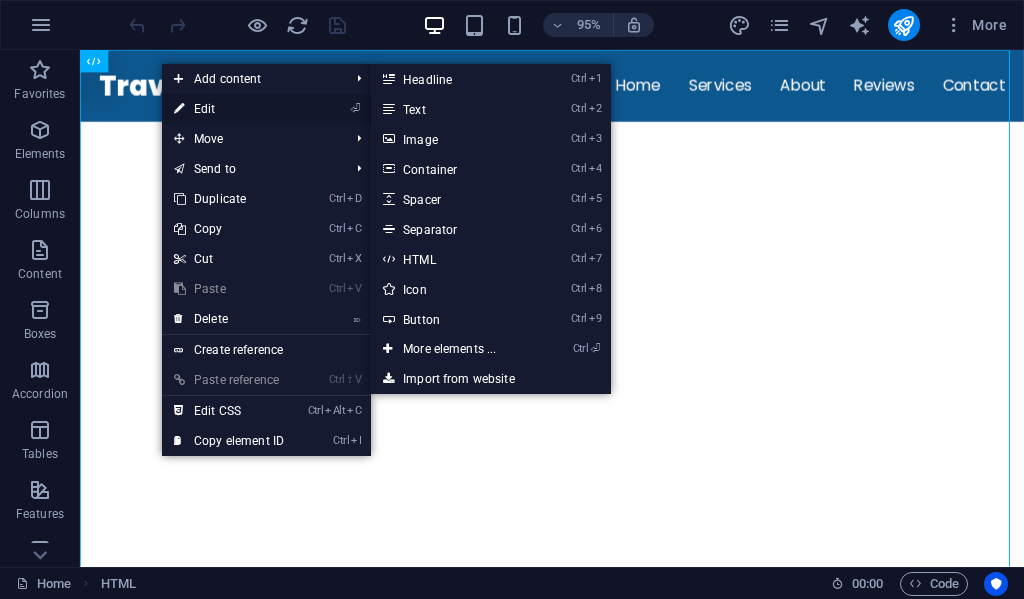 click on "⏎  Edit" at bounding box center (229, 109) 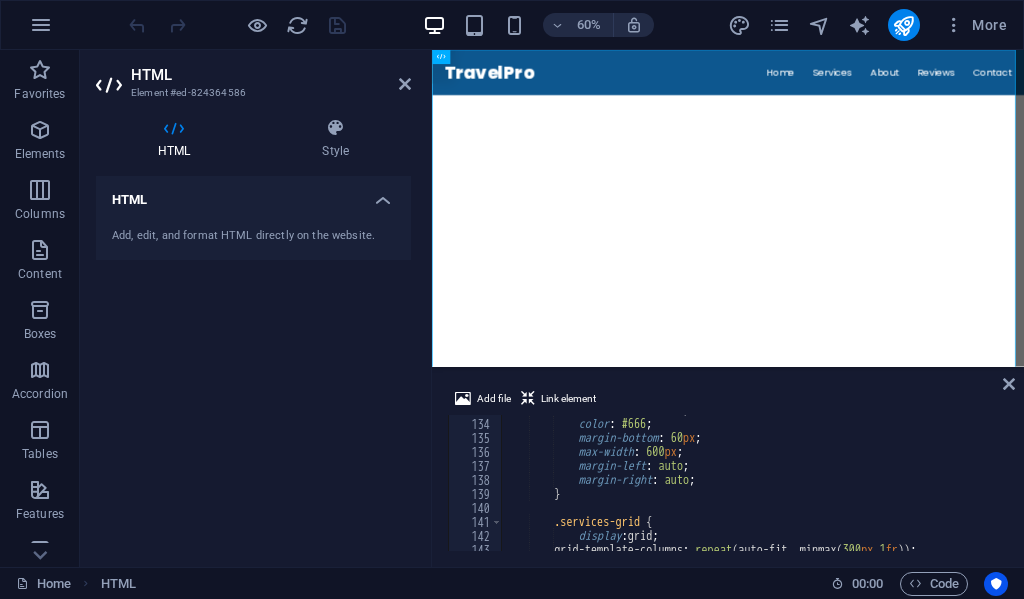 scroll, scrollTop: 1860, scrollLeft: 0, axis: vertical 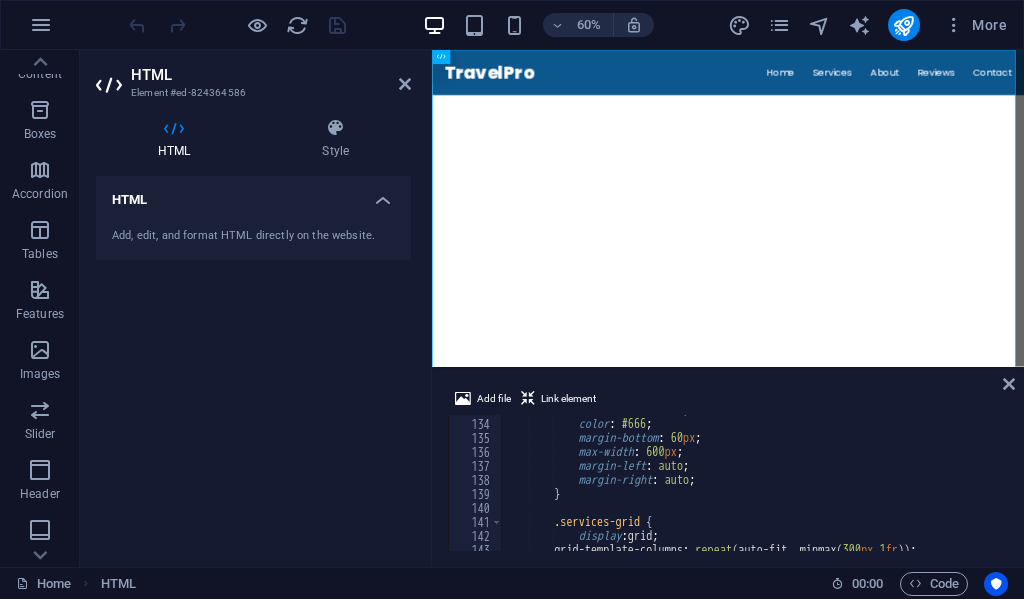 click on "HTML" at bounding box center [253, 194] 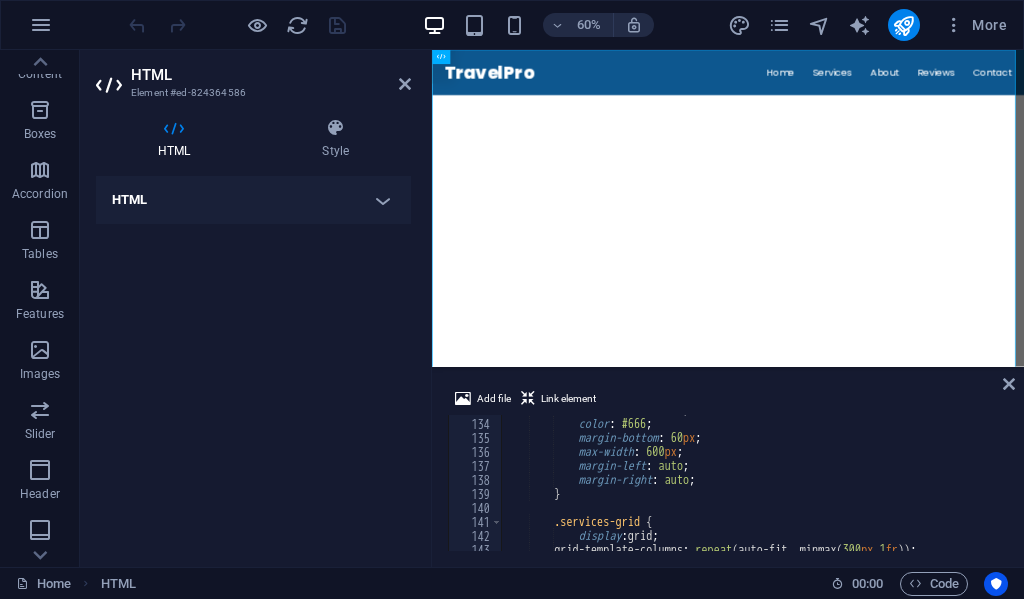 click on "HTML" at bounding box center [253, 200] 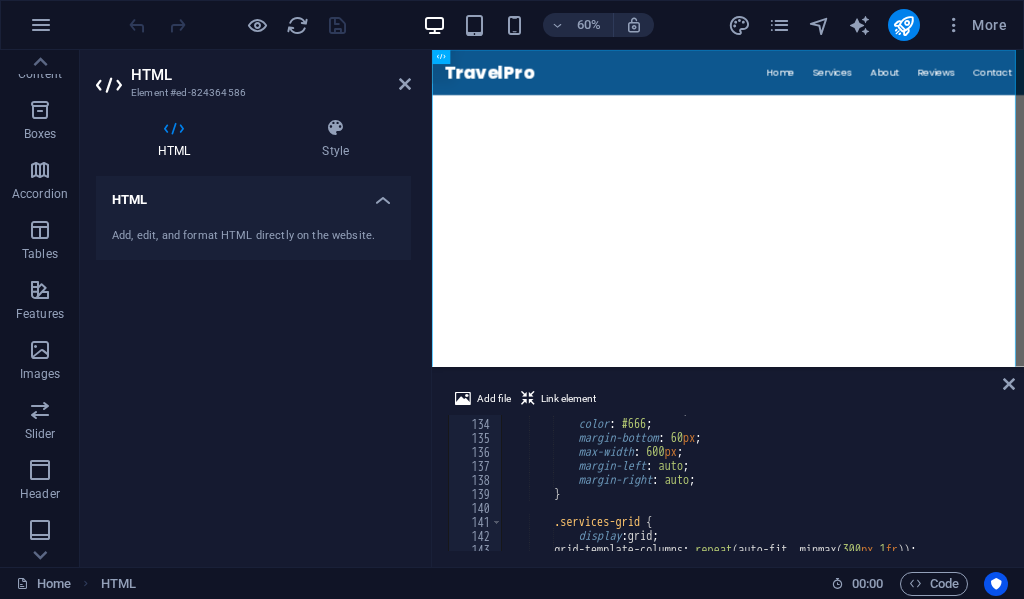 click on "Add, edit, and format HTML directly on the website." at bounding box center [253, 236] 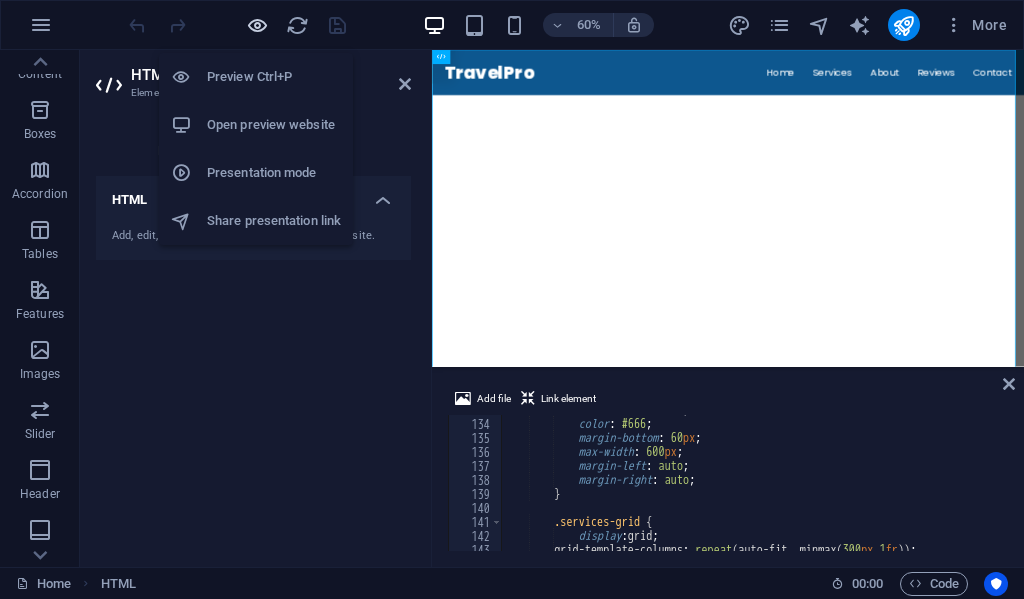 click at bounding box center (257, 25) 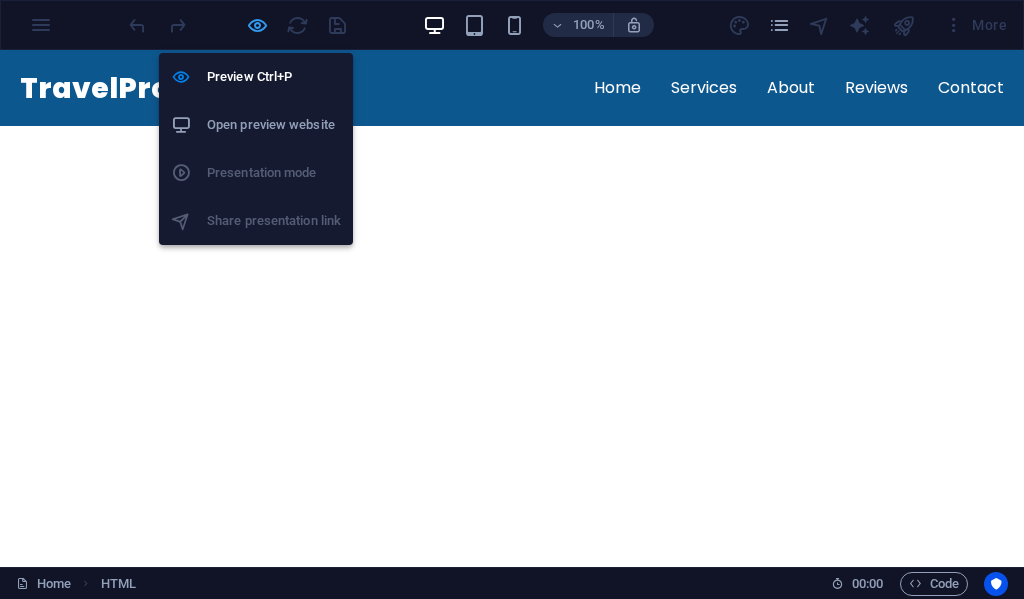 click at bounding box center [257, 25] 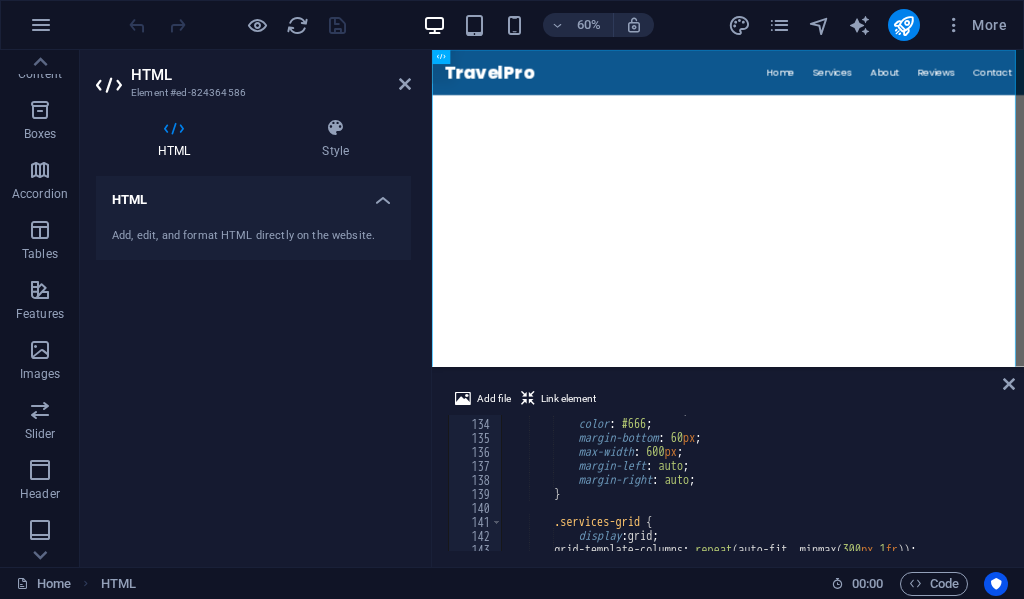 click at bounding box center (237, 25) 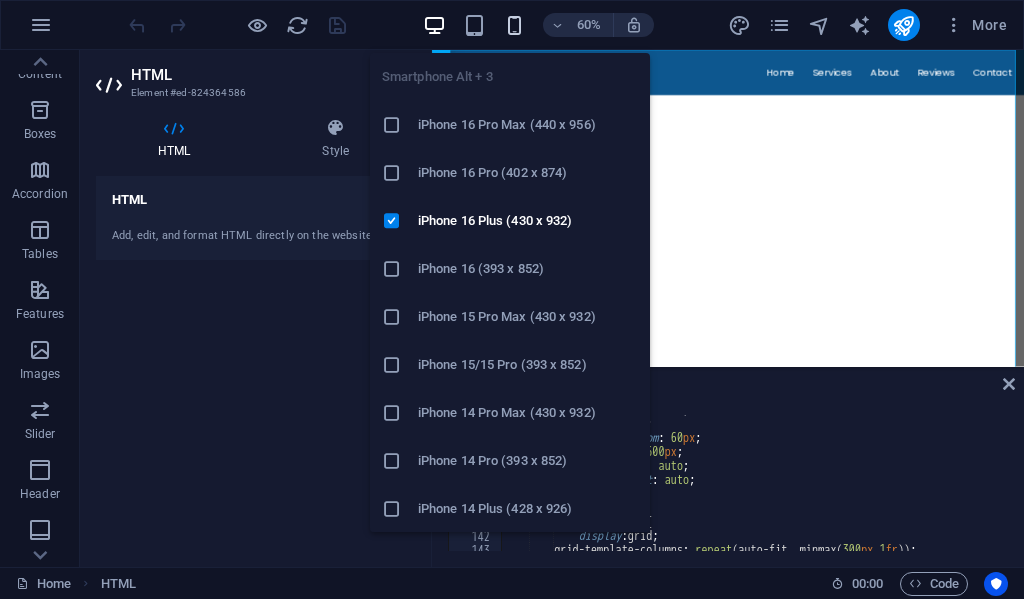 click at bounding box center (514, 25) 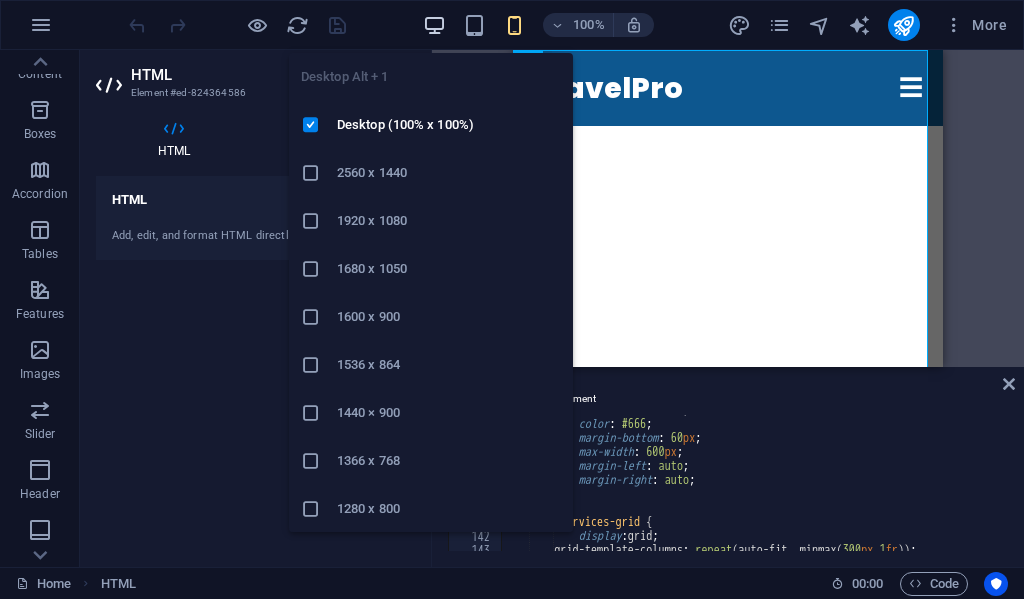 click at bounding box center (434, 25) 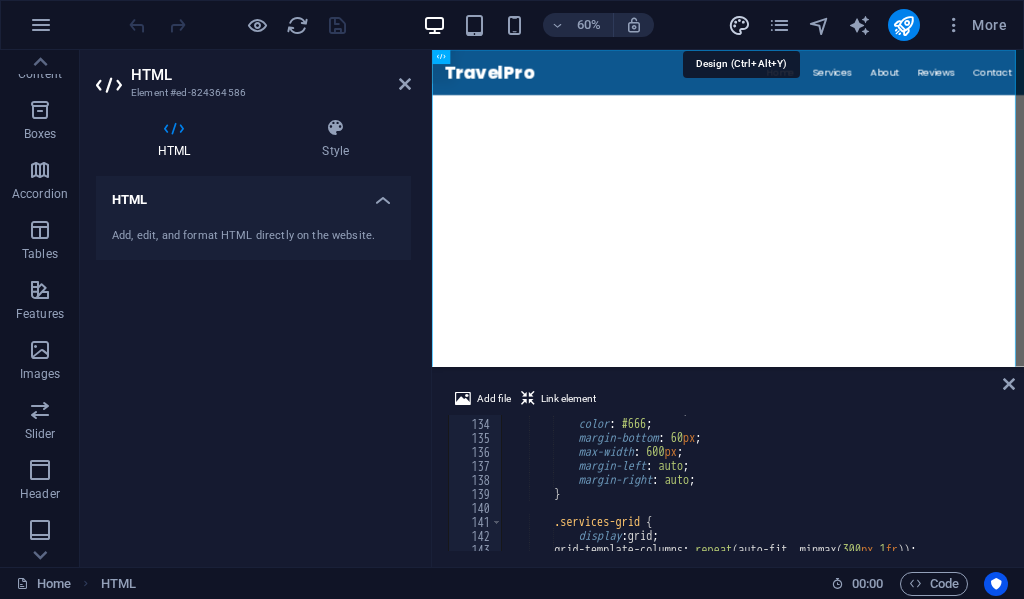 click at bounding box center (739, 25) 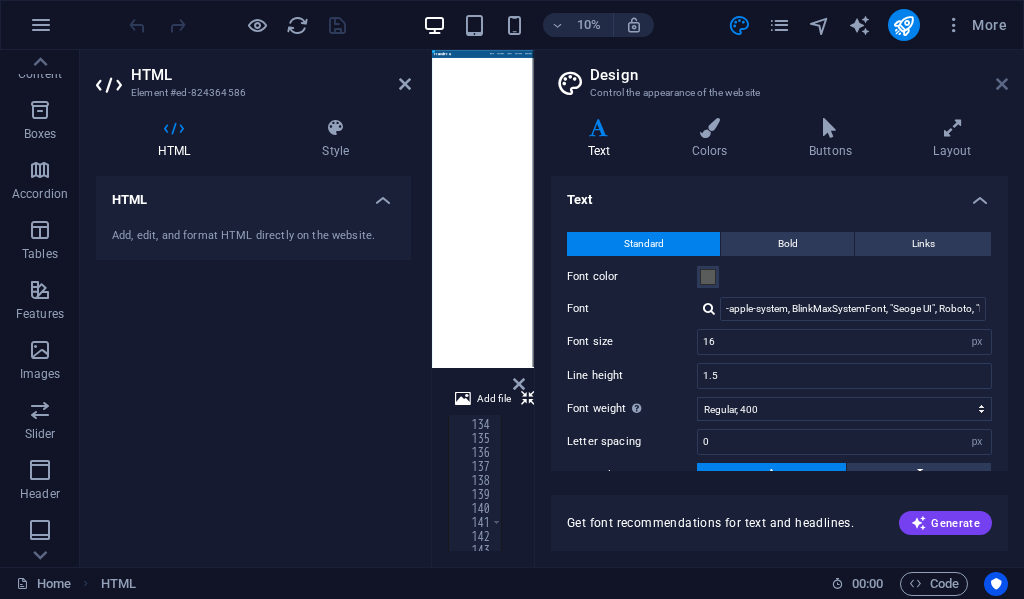 click at bounding box center (1002, 84) 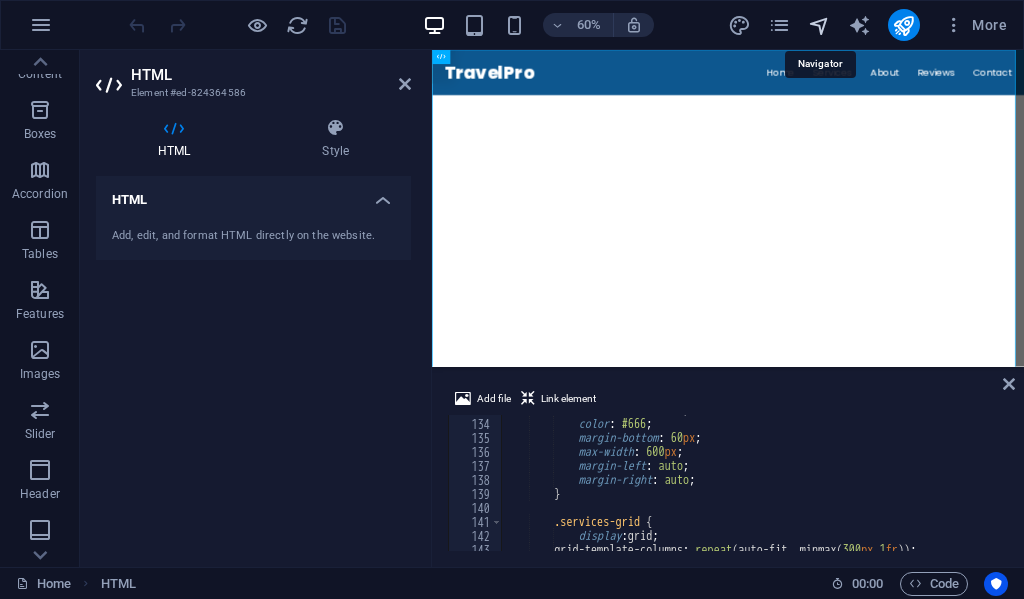 click at bounding box center (819, 25) 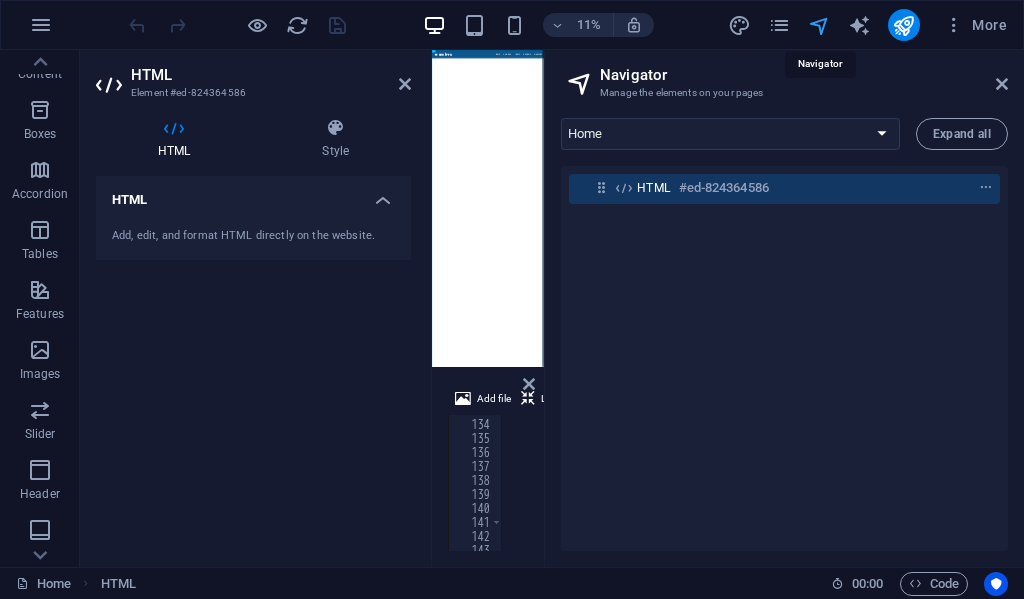 click at bounding box center (819, 25) 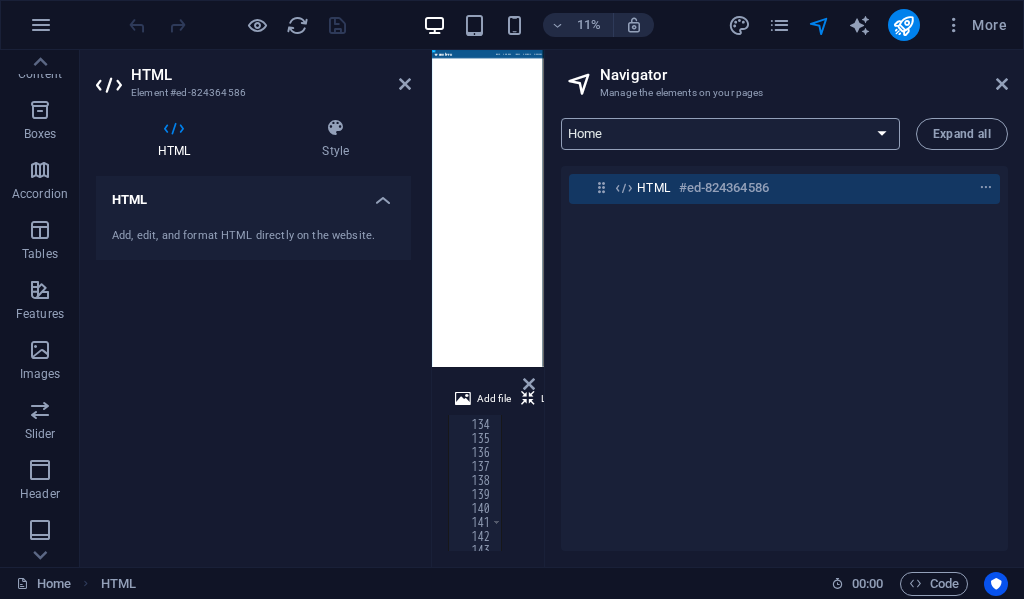 click on "Home Legal Notice Privacy New page" at bounding box center (730, 134) 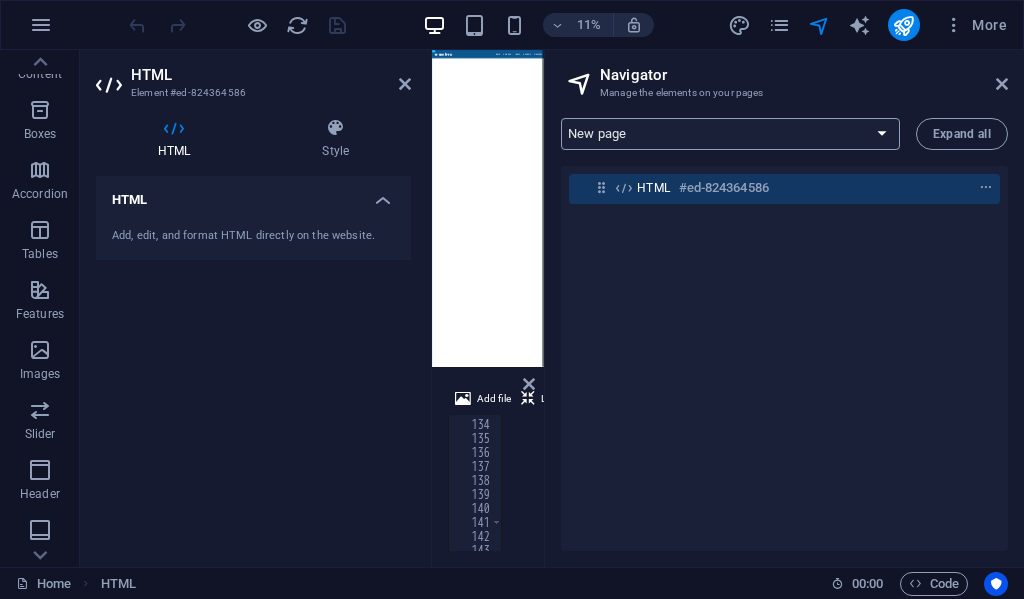 click on "Home Legal Notice Privacy New page" at bounding box center (730, 134) 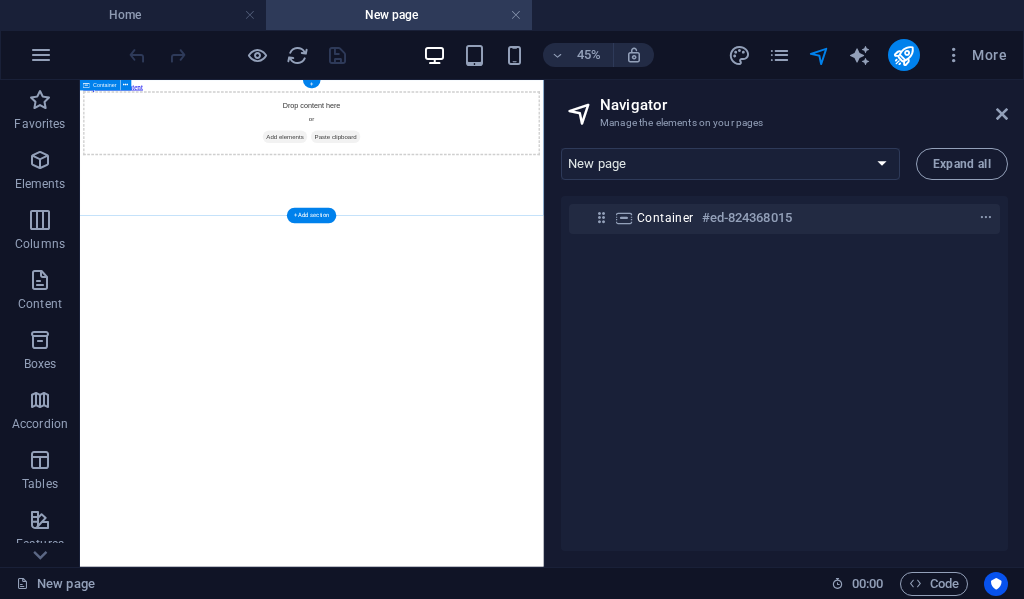 scroll, scrollTop: 0, scrollLeft: 0, axis: both 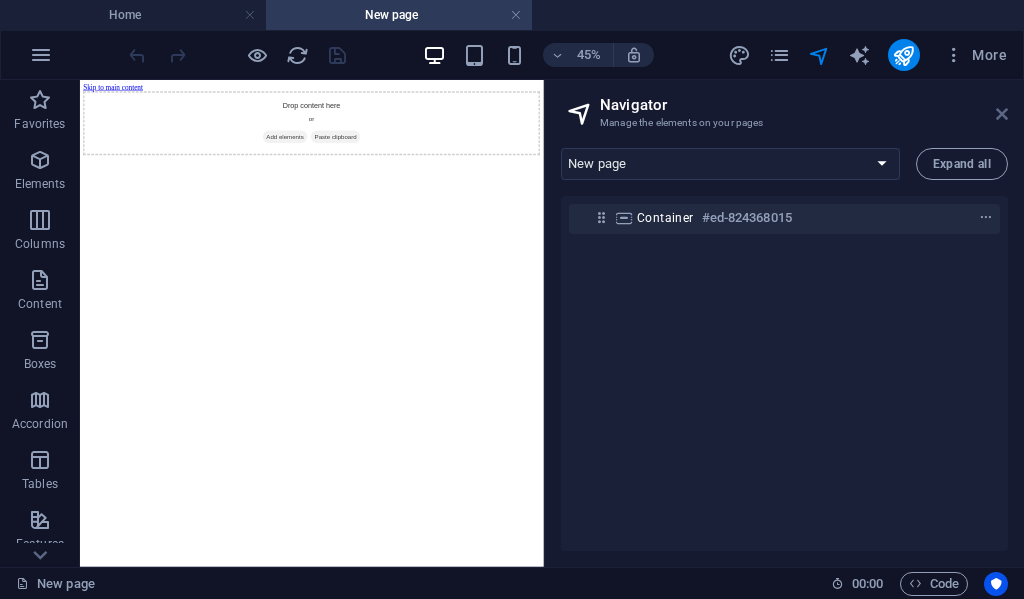 drag, startPoint x: 999, startPoint y: 110, endPoint x: 963, endPoint y: 32, distance: 85.90693 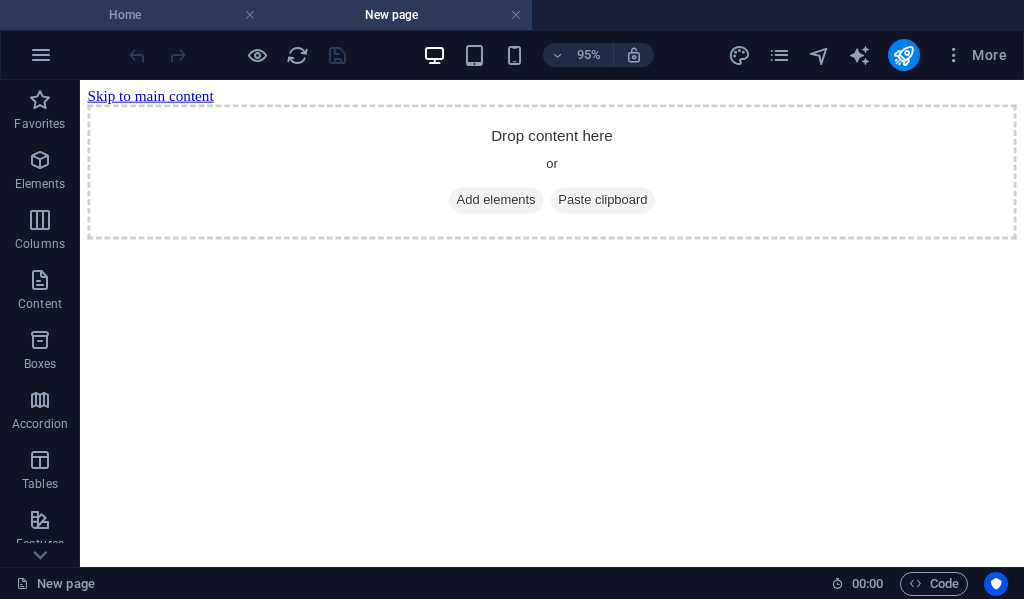 click on "Home" at bounding box center (133, 15) 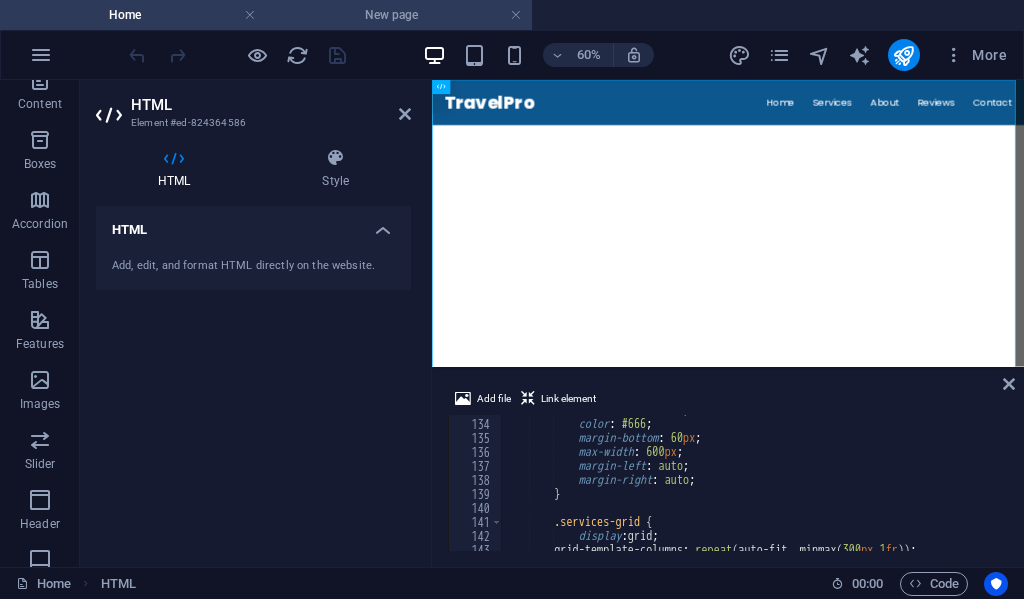 click on "New page" at bounding box center [399, 15] 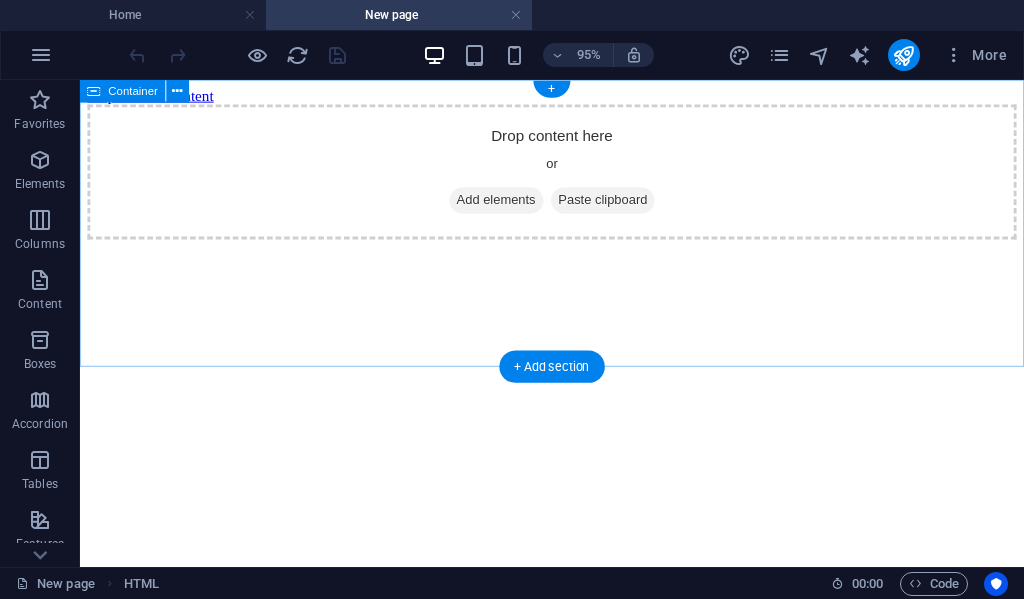 click on "Add elements" at bounding box center [518, 207] 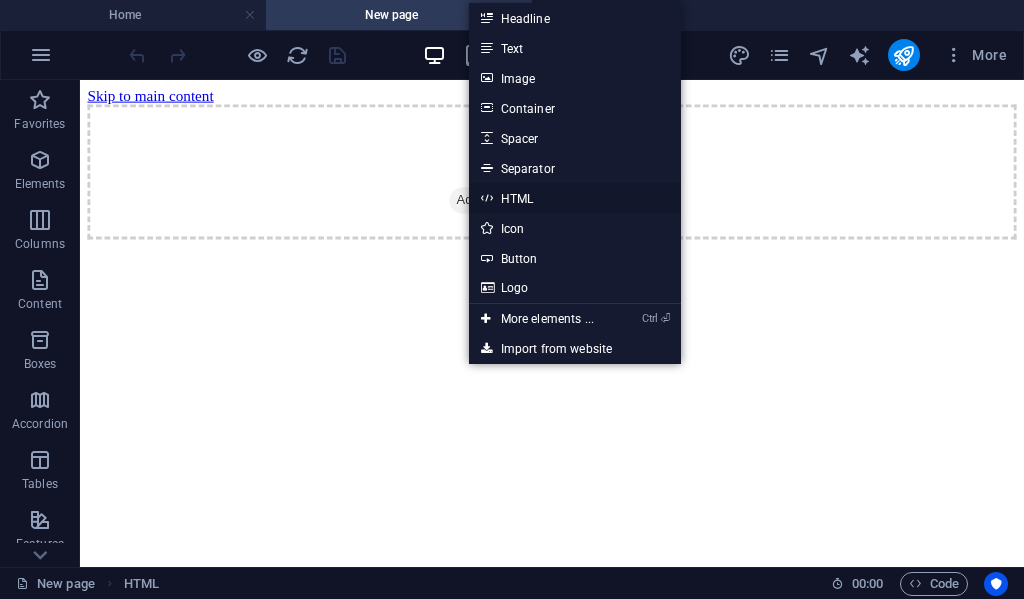 click on "HTML" at bounding box center (575, 198) 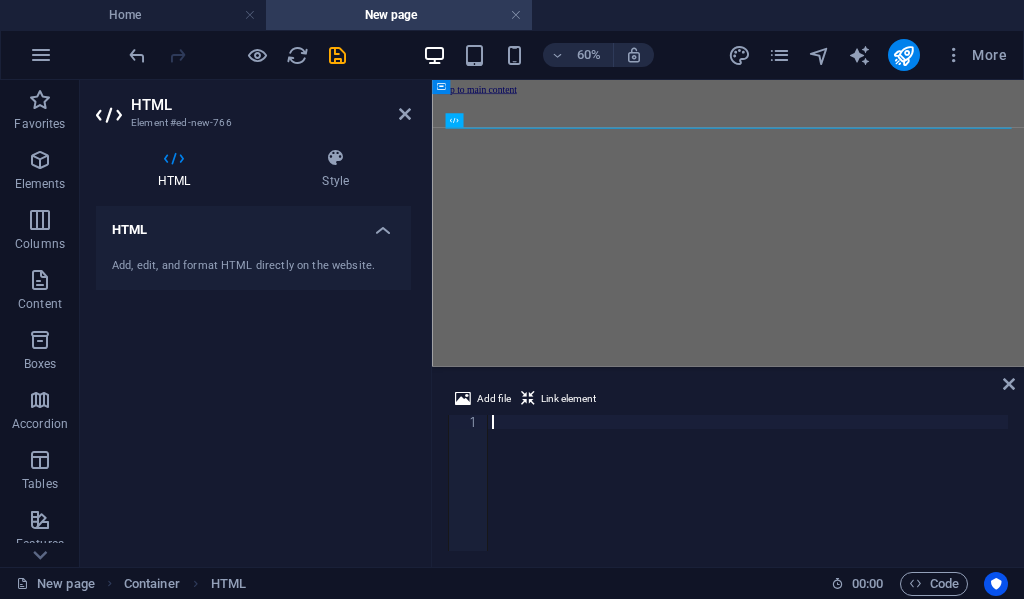 scroll, scrollTop: 22614, scrollLeft: 0, axis: vertical 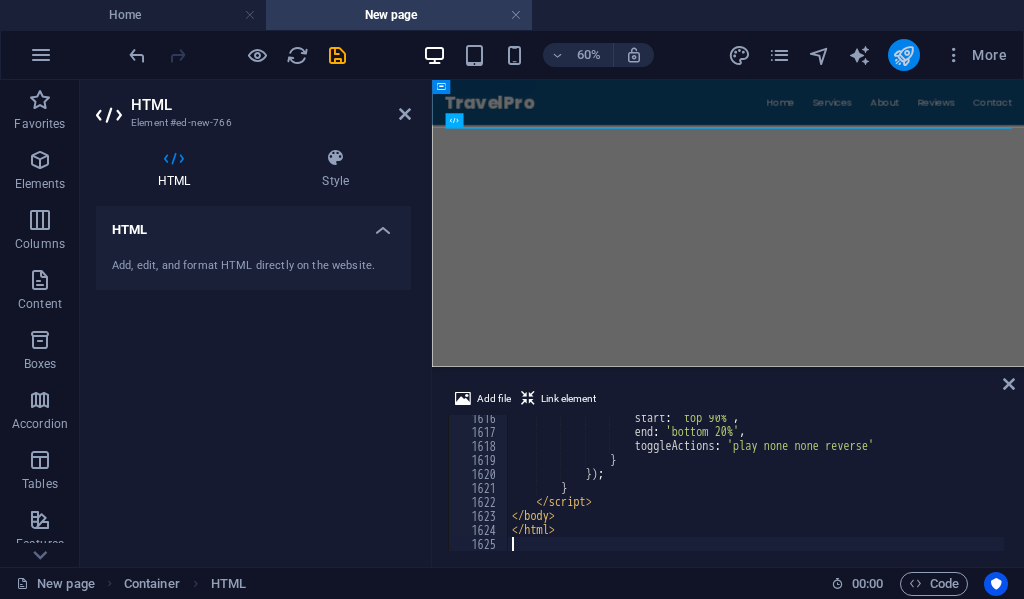 click at bounding box center [903, 55] 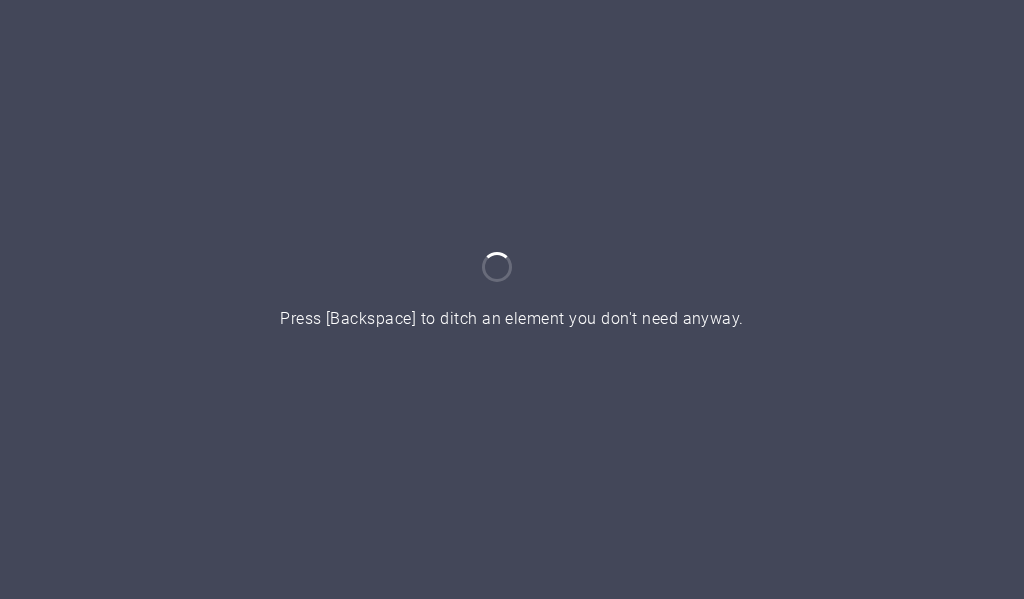 scroll, scrollTop: 0, scrollLeft: 0, axis: both 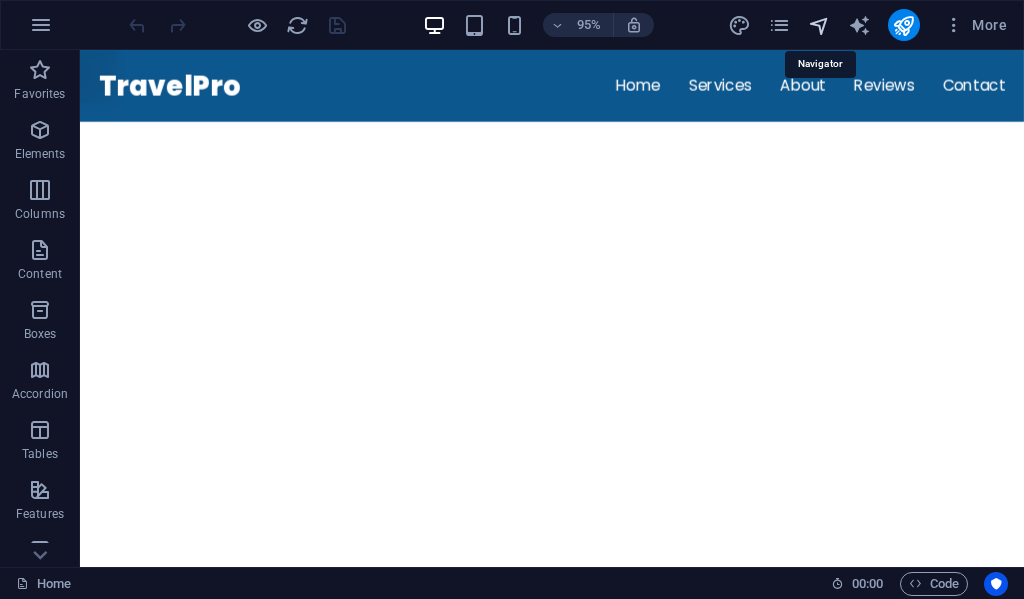 click at bounding box center [819, 25] 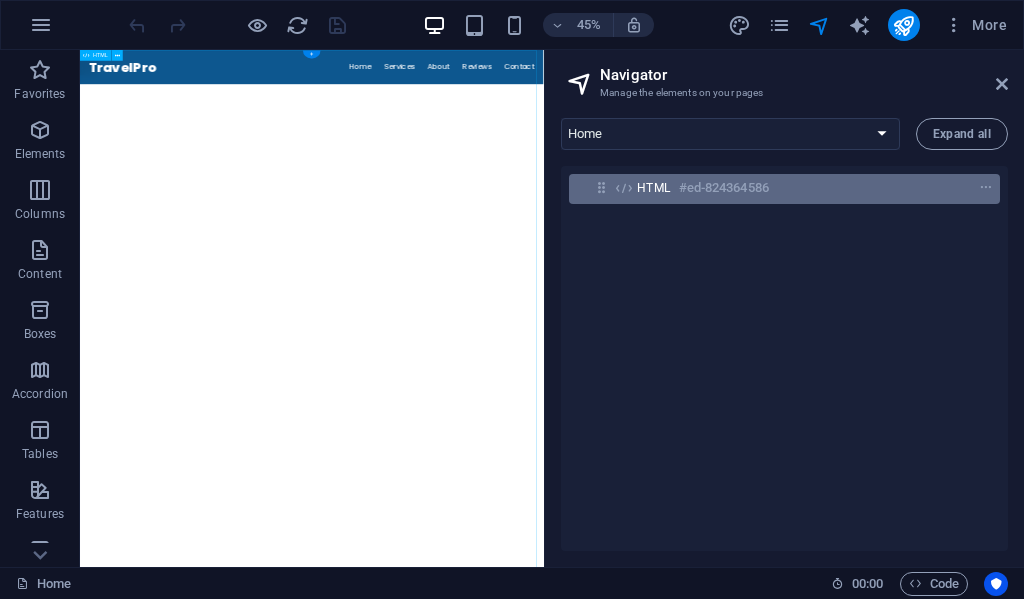 click on "#ed-824364586" at bounding box center (724, 188) 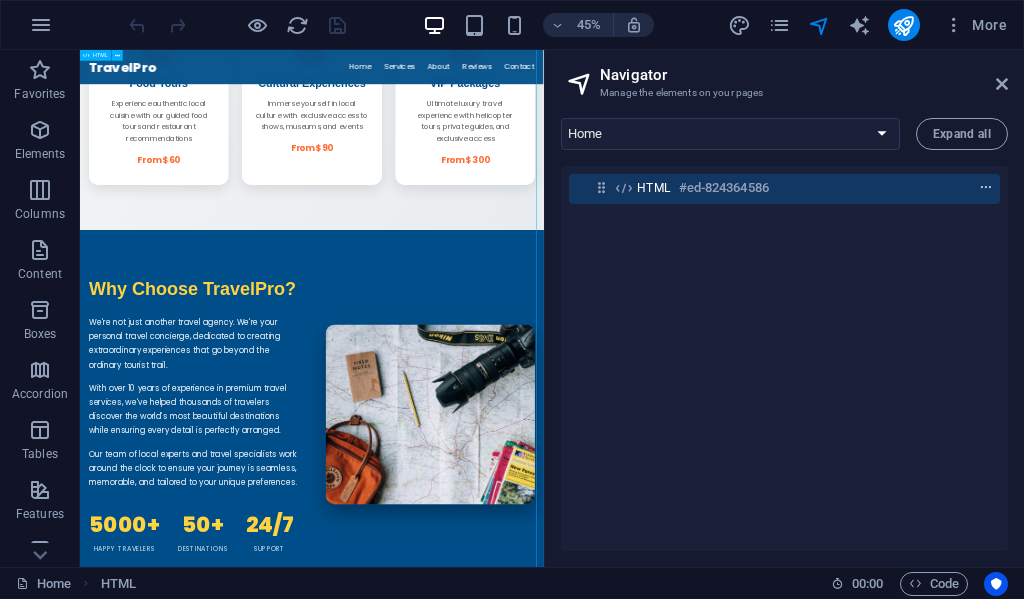 click at bounding box center (986, 188) 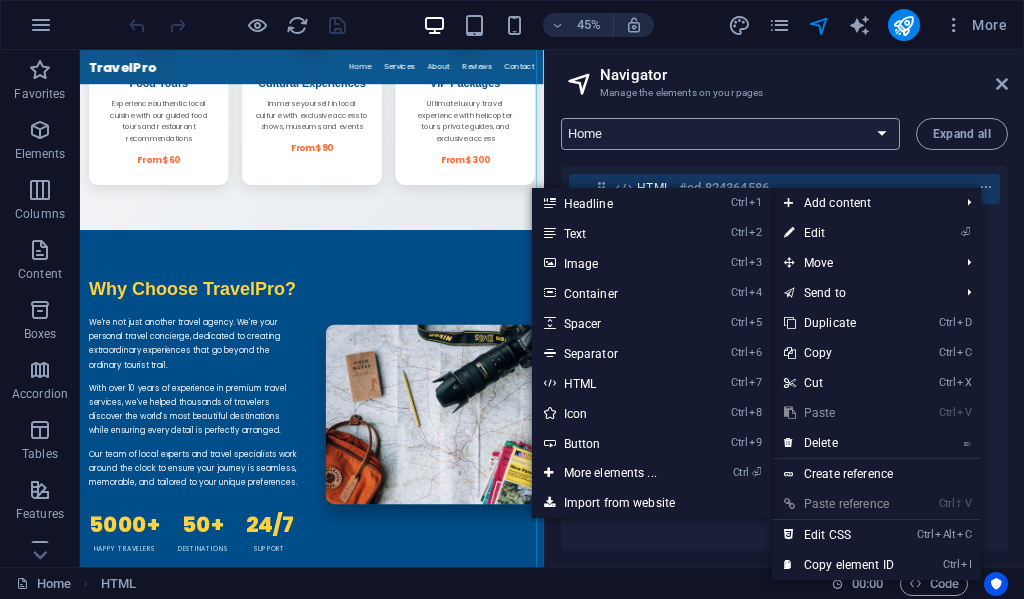 click on "Home Legal Notice Privacy New page" at bounding box center [730, 134] 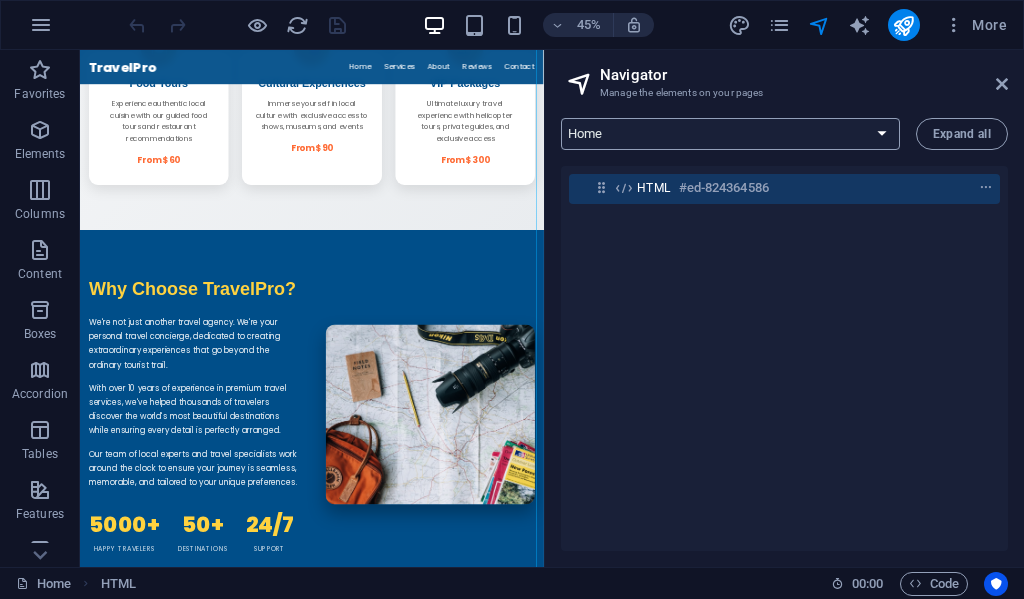 select on "15867421-en" 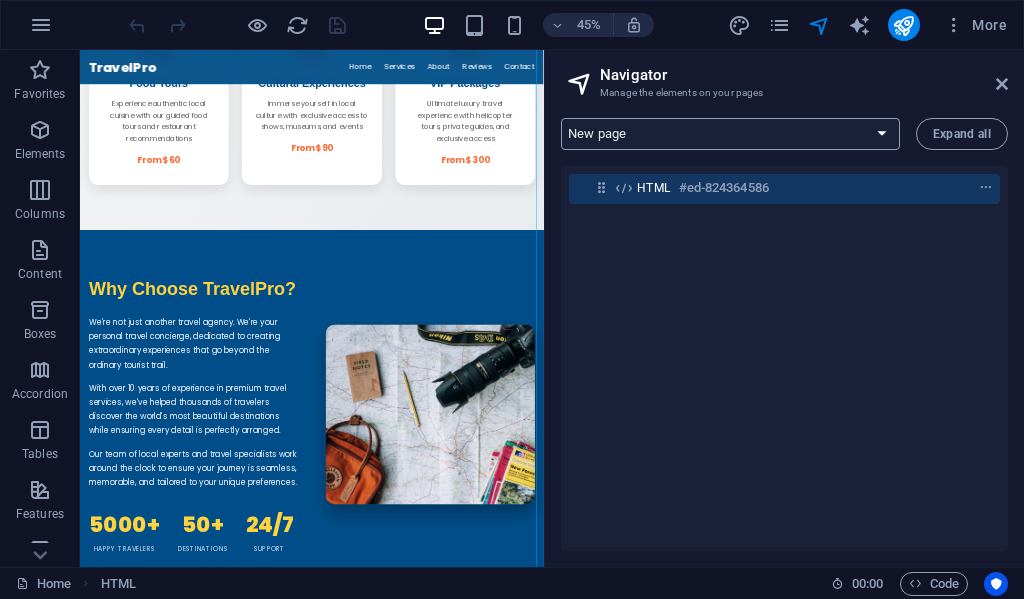click on "Home Legal Notice Privacy New page" at bounding box center [730, 134] 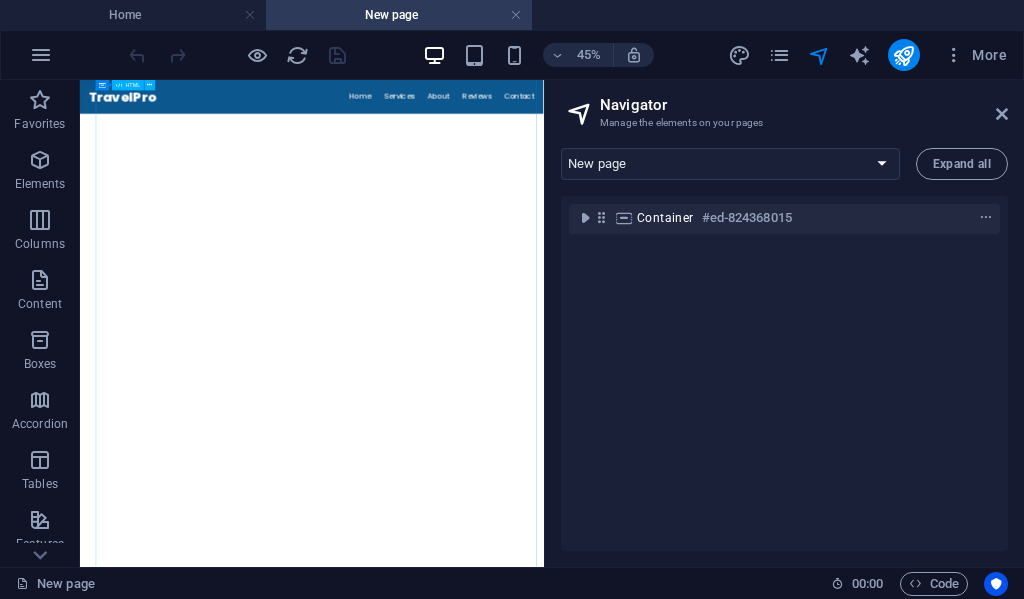 scroll, scrollTop: 0, scrollLeft: 0, axis: both 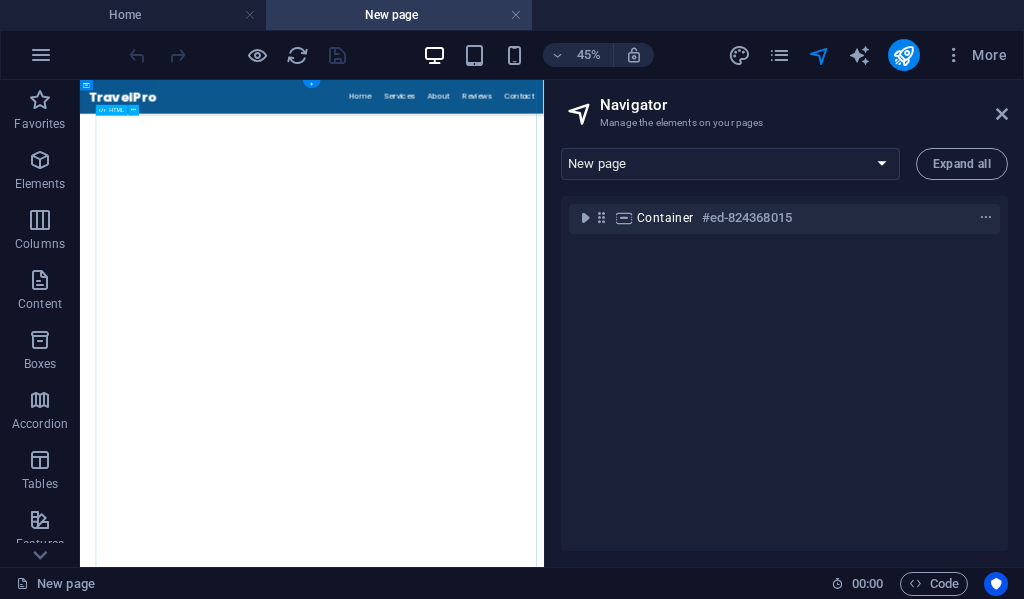 click on "TravelPro - Premium Travel Services & City Tours
TravelPro
Home
Services
About
Reviews
Contact
☰
✨ Premium Travel
Discover Amazing Places
Your journey starts here
🎁 Free Airport Transfer & City Guide
Learn More
Discover More
↓
24/7 Support
Premium Service
50+" at bounding box center (595, 2603) 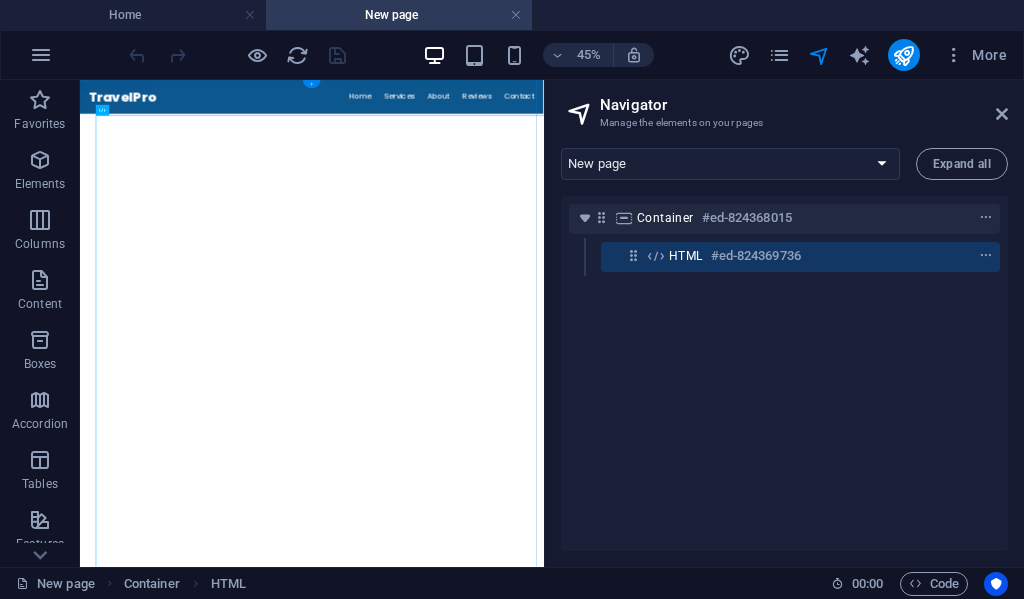 click on "+" at bounding box center (312, 84) 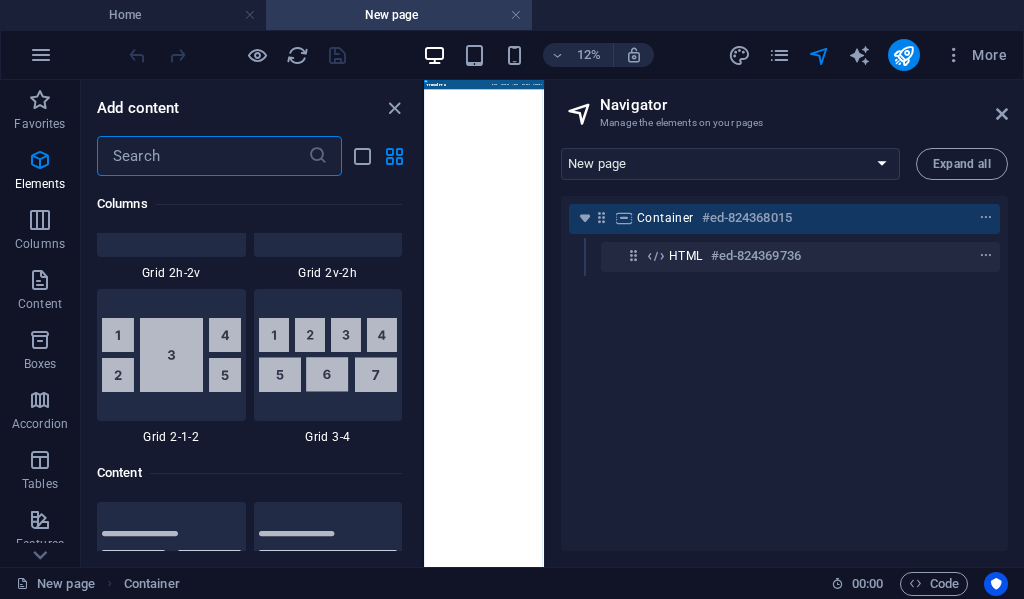 scroll, scrollTop: 3499, scrollLeft: 0, axis: vertical 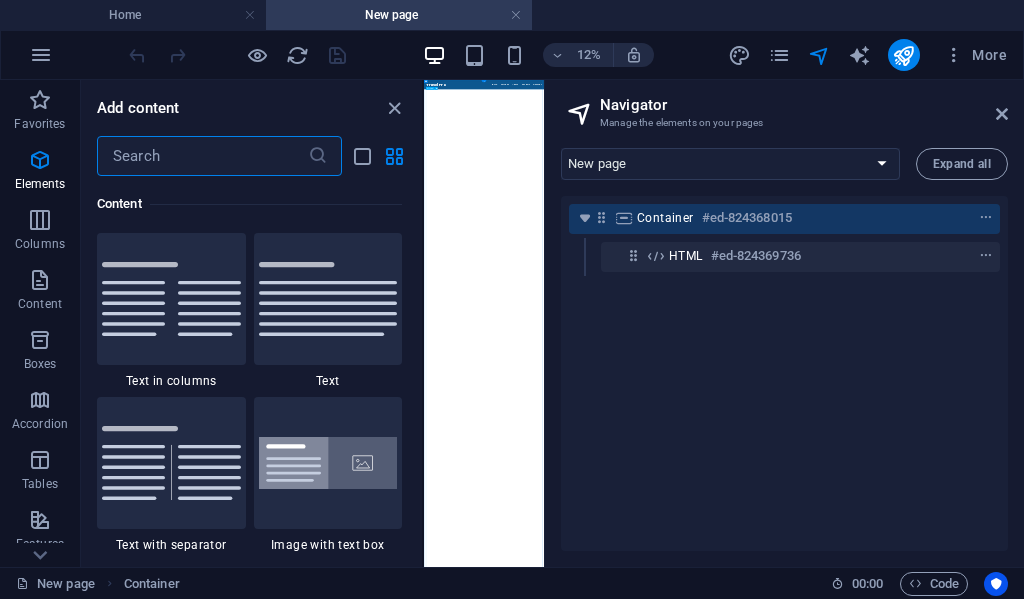 click on "TravelPro - Premium Travel Services & City Tours
TravelPro
Home
Services
About
Reviews
Contact
☰
✨ Premium Travel
Discover Amazing Places
Your journey starts here
🎁 Free Airport Transfer & City Guide
Learn More
Discover More
↓
24/7 Support
Premium Service
50+" at bounding box center (912, 4183) 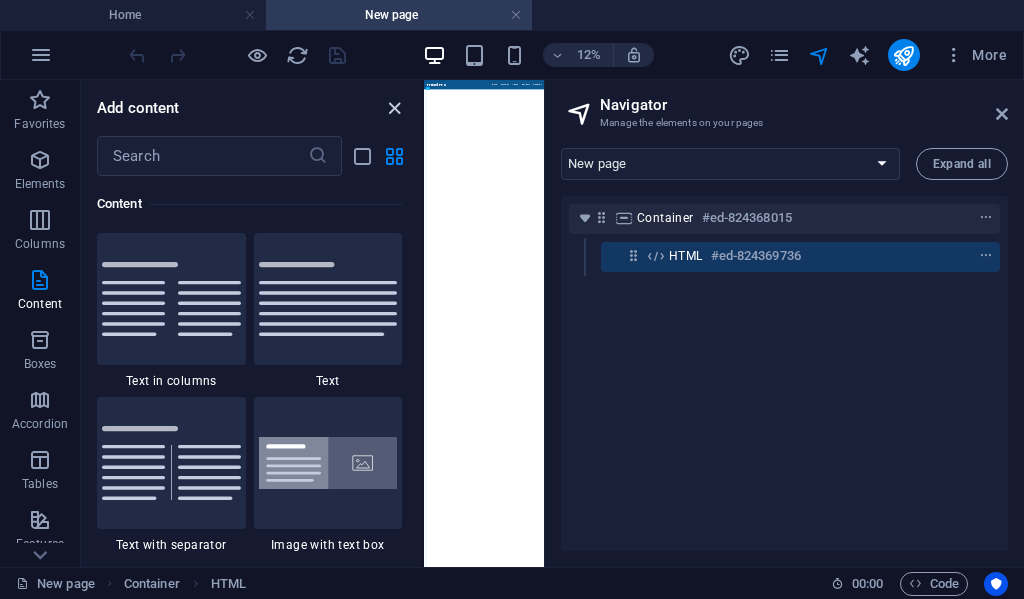 click at bounding box center [394, 108] 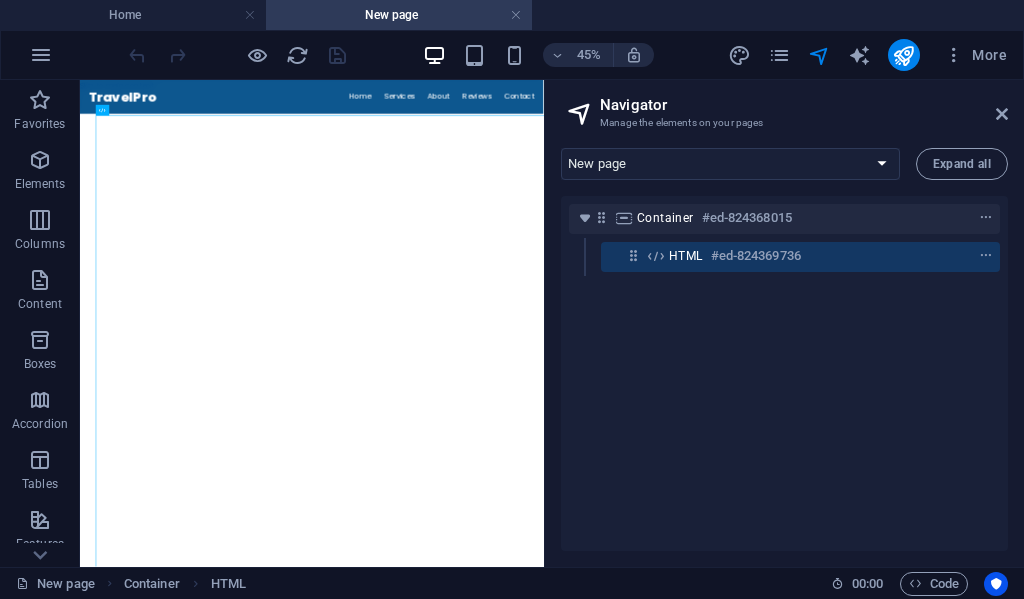 click on "Navigator" at bounding box center (804, 105) 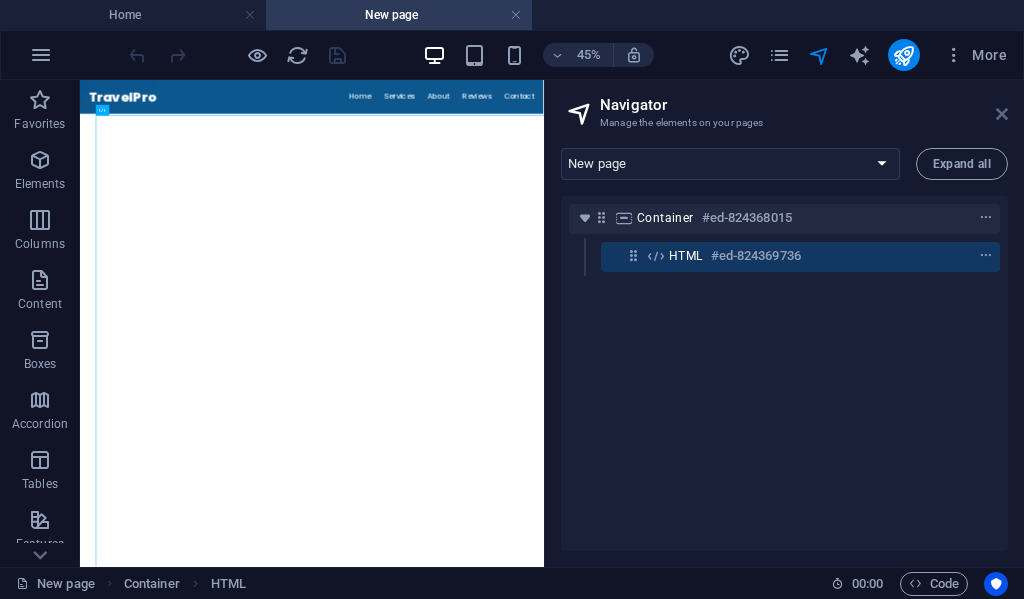 click at bounding box center (1002, 114) 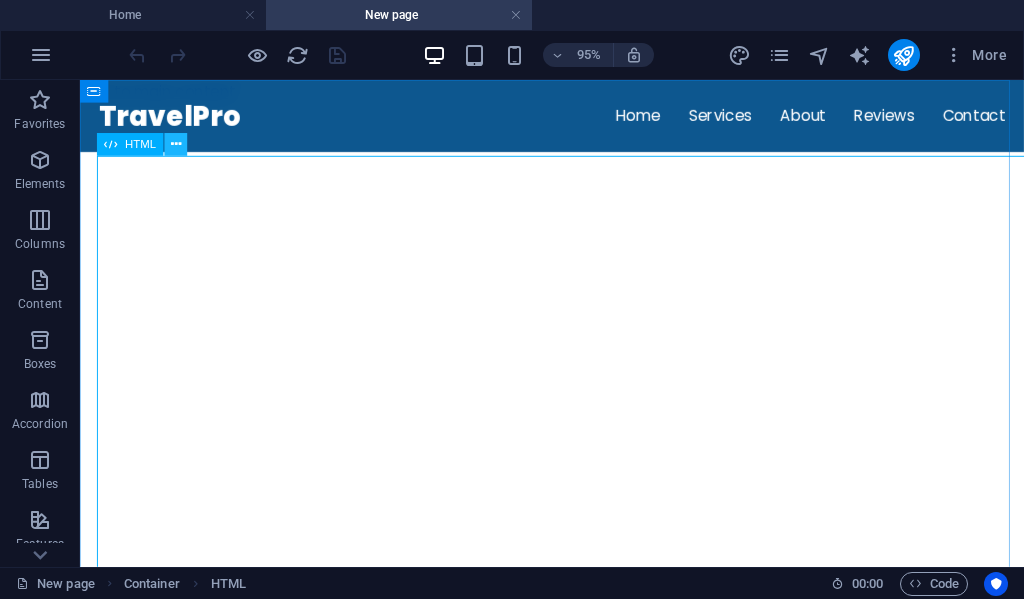 click at bounding box center [176, 145] 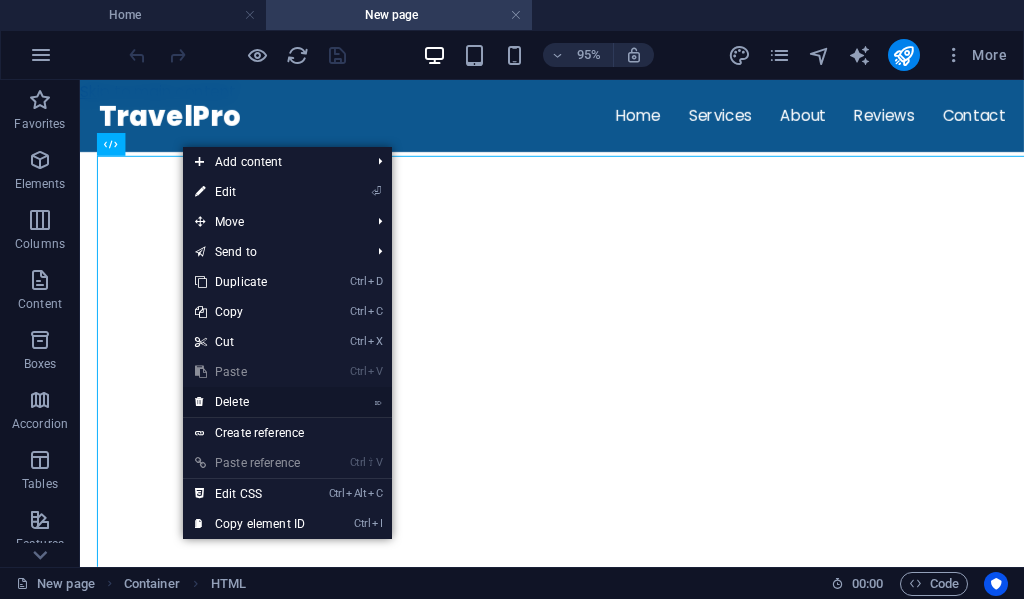 click on "⌦  Delete" at bounding box center (250, 402) 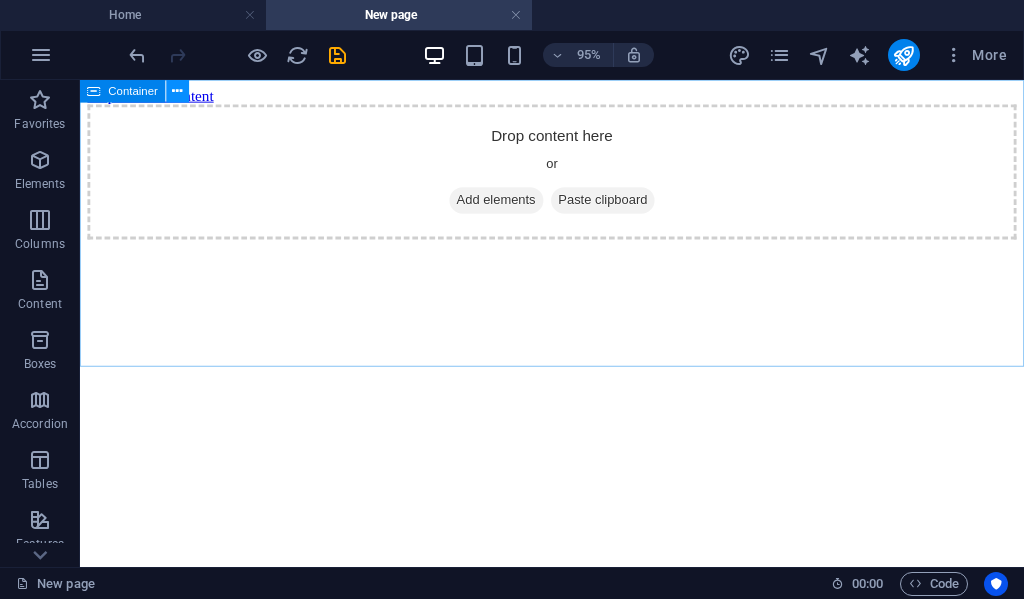 click at bounding box center (178, 91) 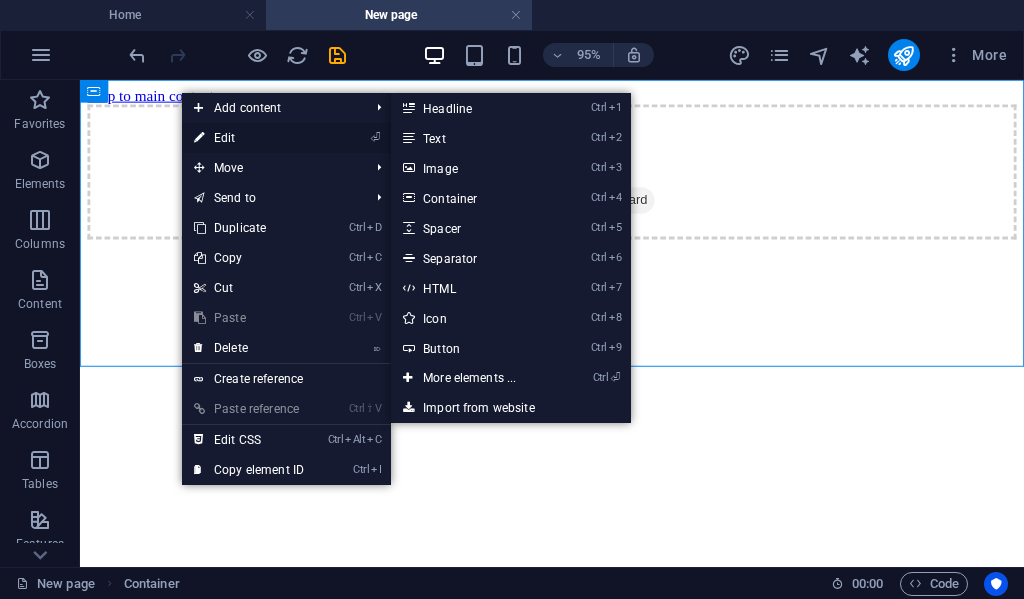 click on "⏎  Edit" at bounding box center [249, 138] 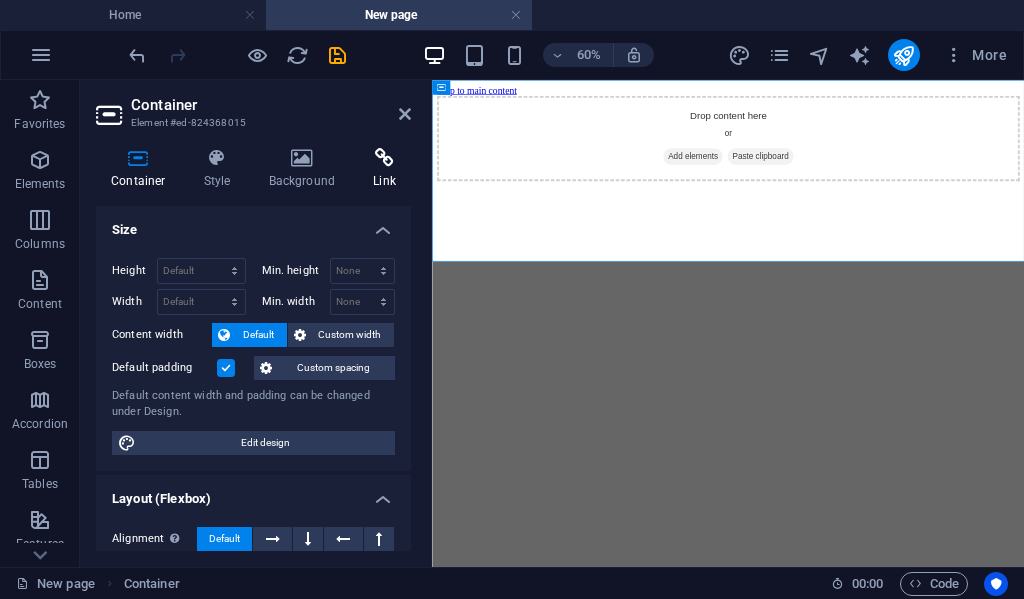 click at bounding box center (384, 158) 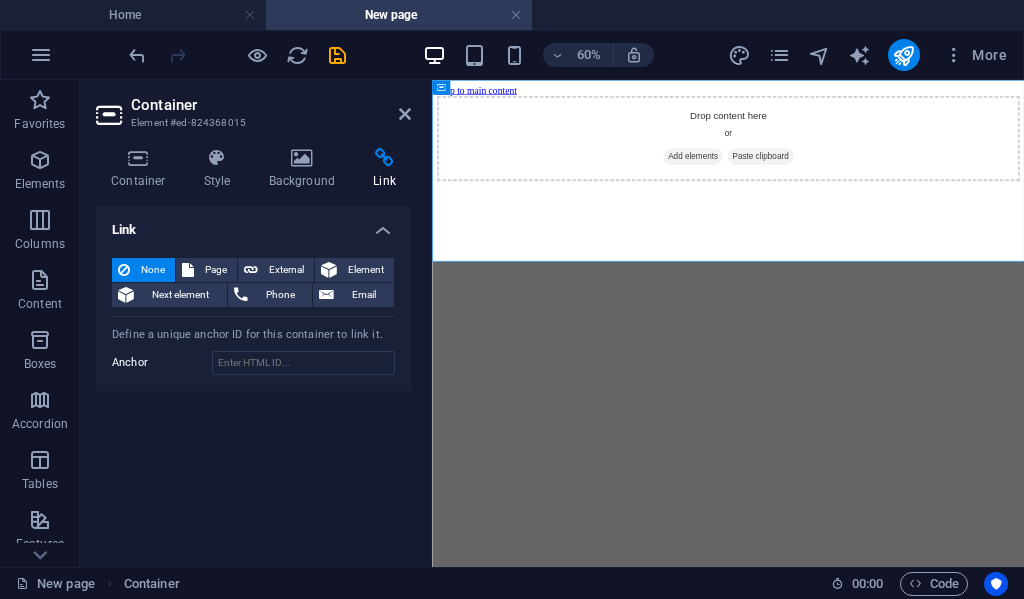 click on "None" at bounding box center [152, 270] 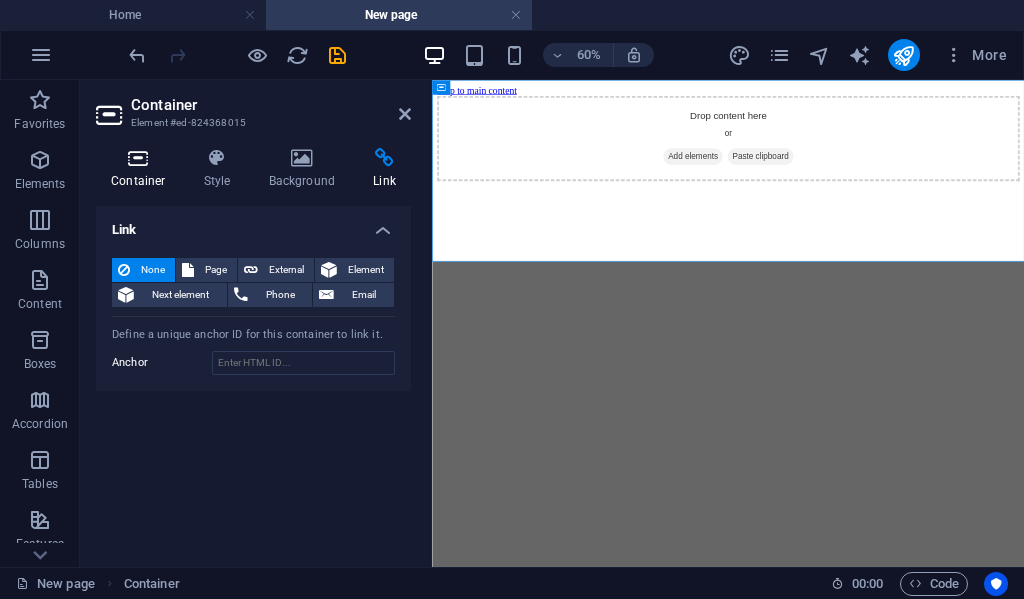 click at bounding box center (138, 158) 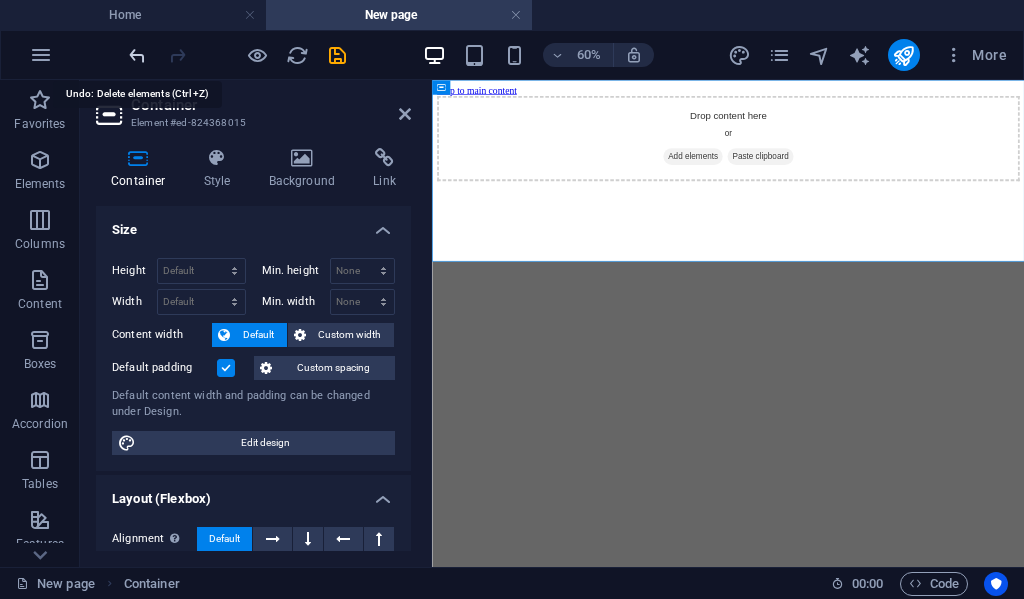 click at bounding box center (137, 55) 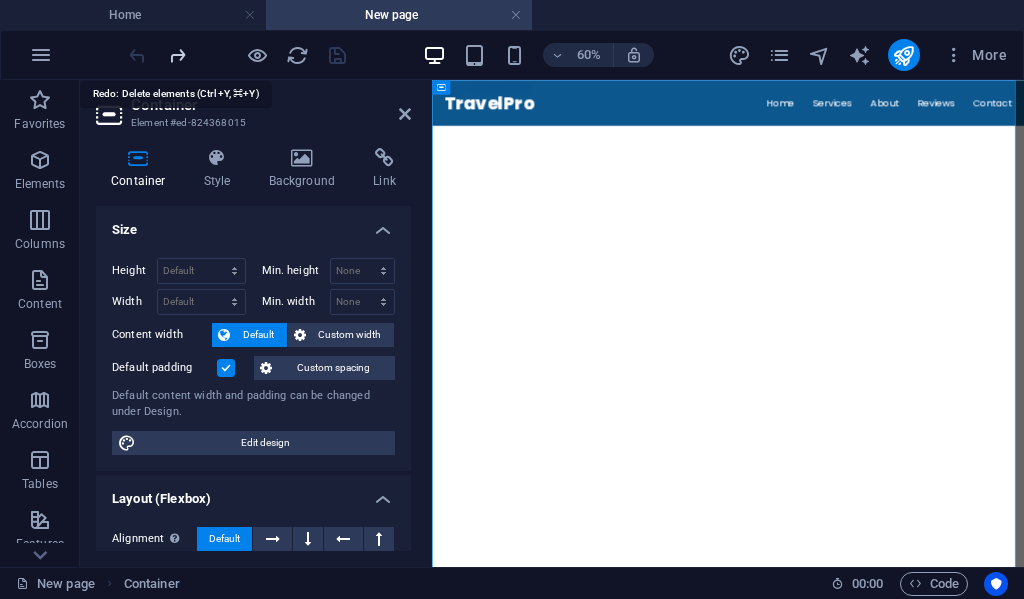 click at bounding box center (177, 55) 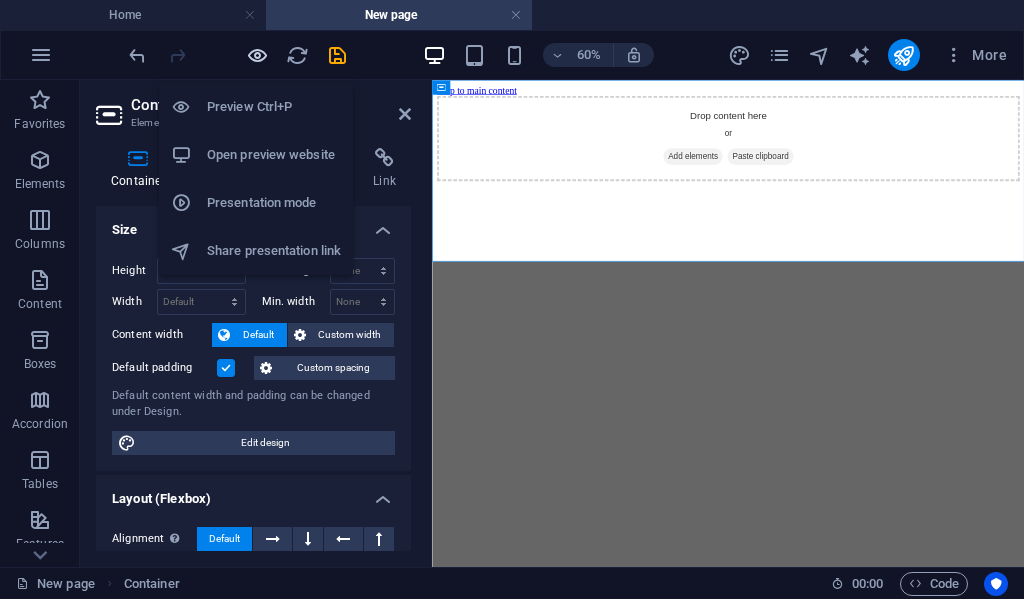 click at bounding box center (257, 55) 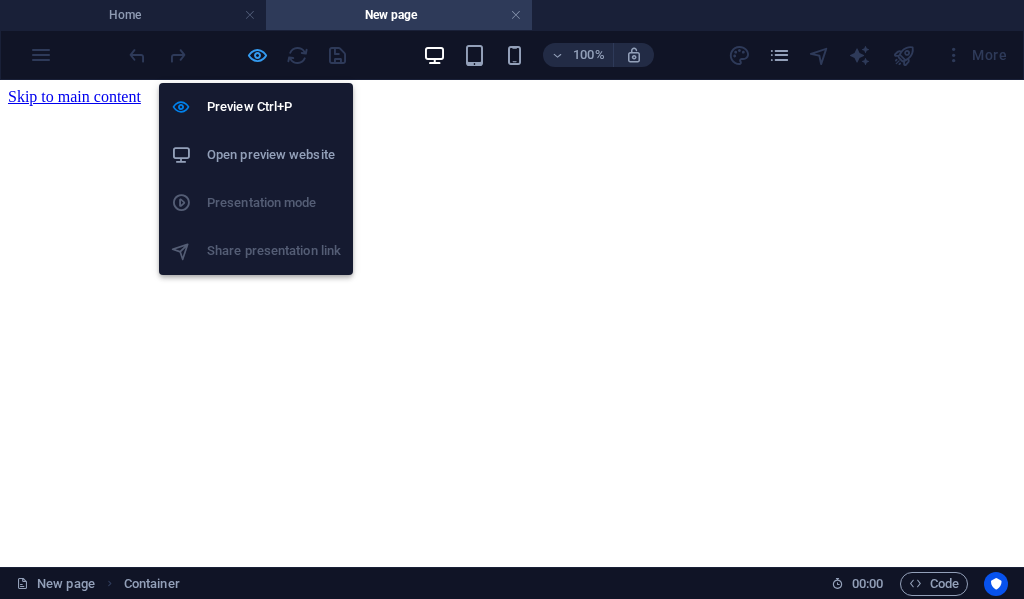 click at bounding box center [257, 55] 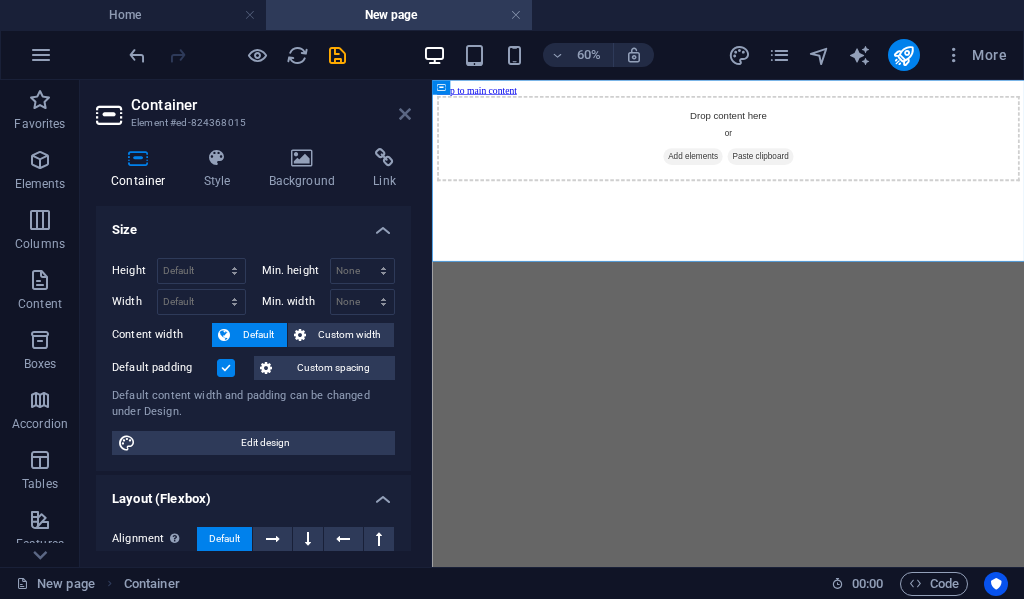 click at bounding box center (405, 114) 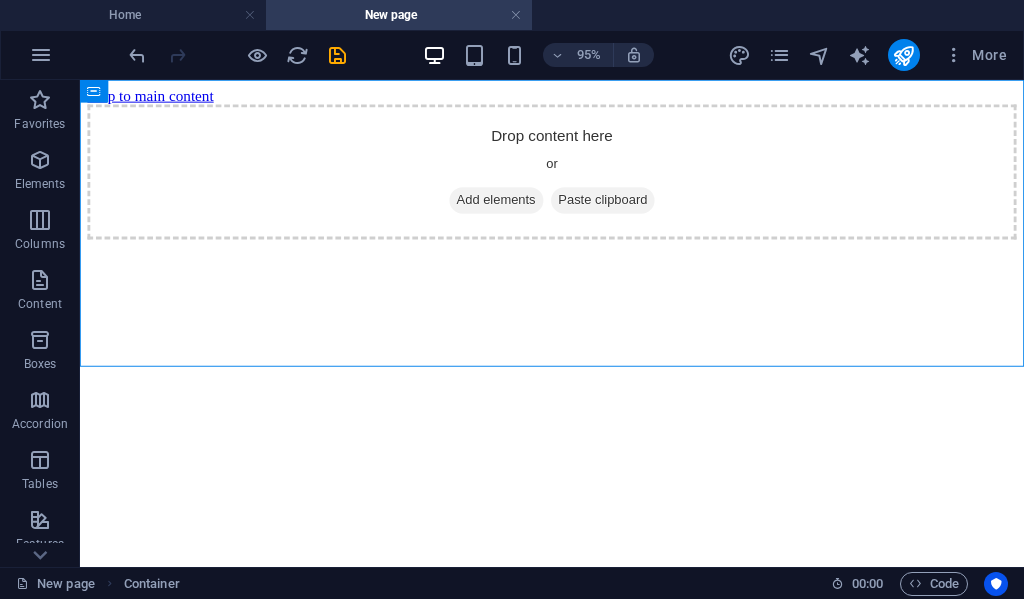 click on "New page" at bounding box center [399, 15] 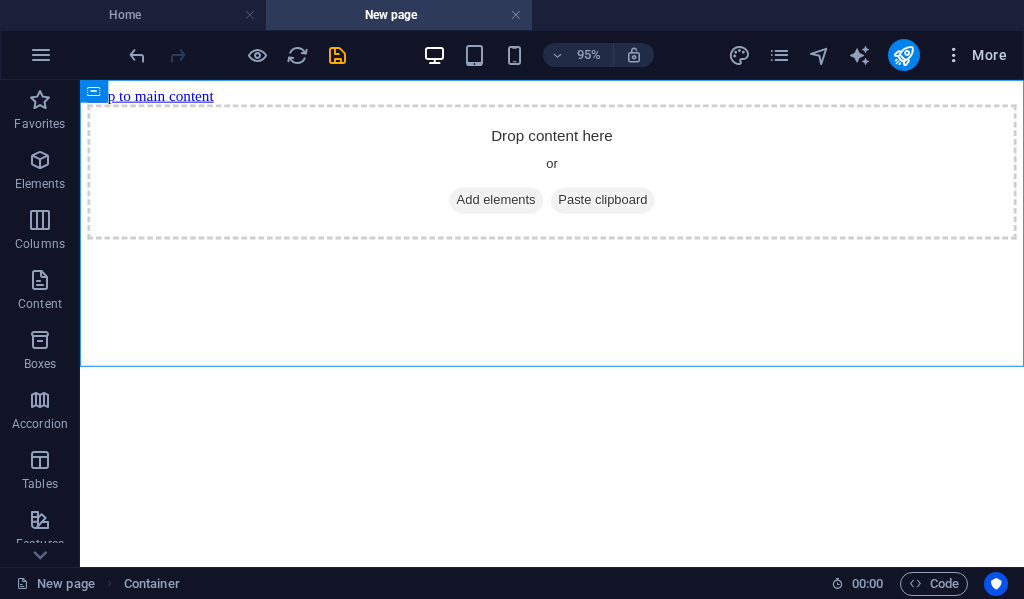 click at bounding box center (954, 55) 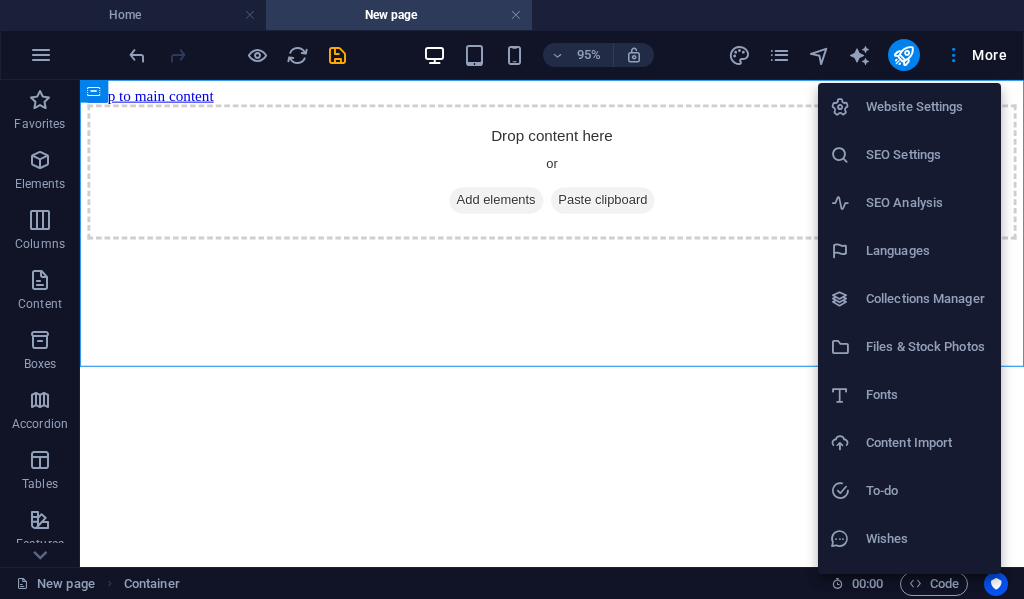 click at bounding box center [512, 299] 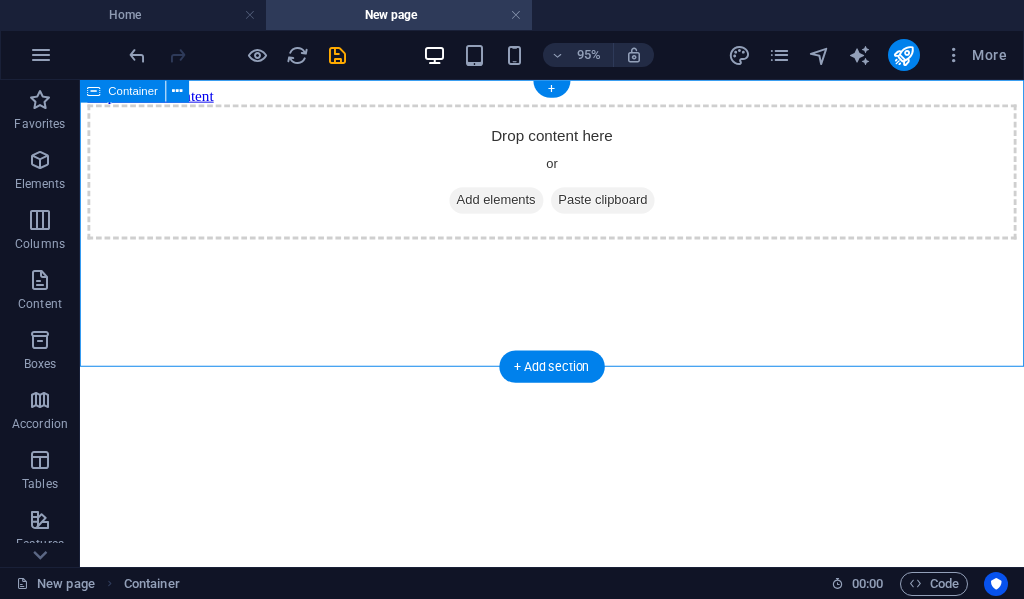 click on "Add elements" at bounding box center (518, 207) 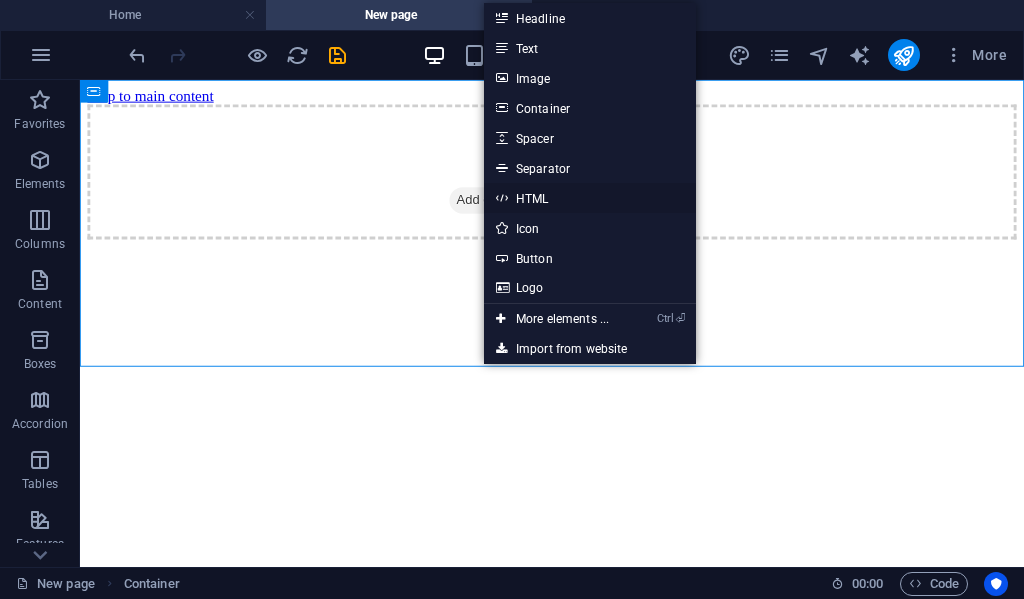 click on "HTML" at bounding box center [590, 198] 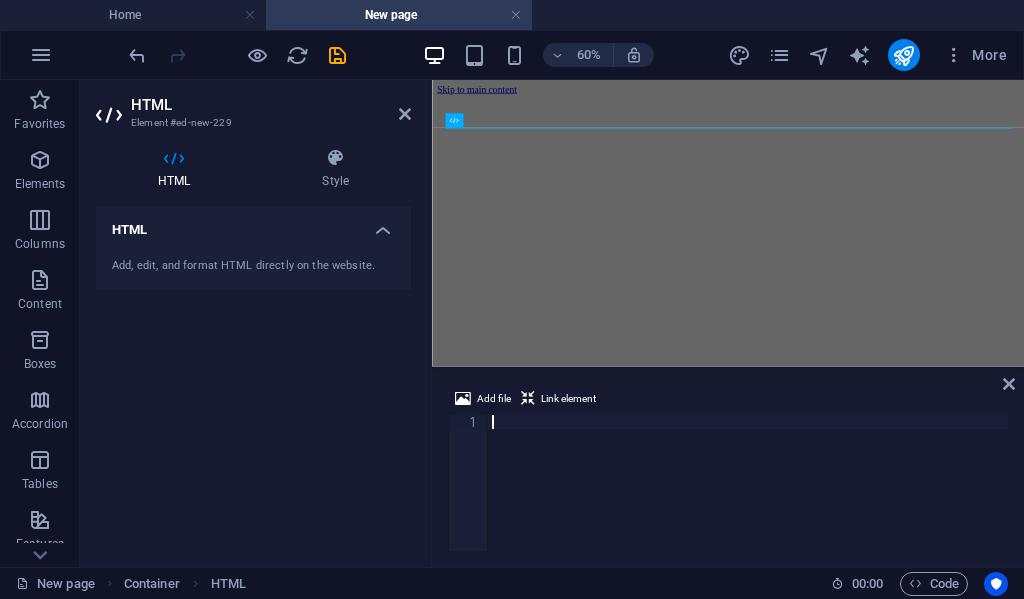 click at bounding box center [748, 497] 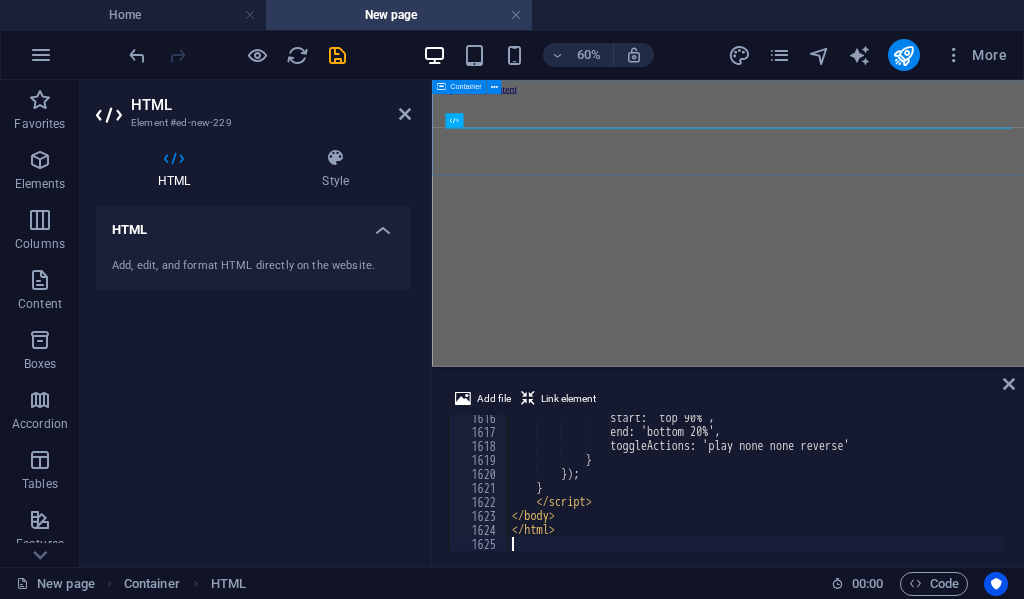 scroll, scrollTop: 22614, scrollLeft: 0, axis: vertical 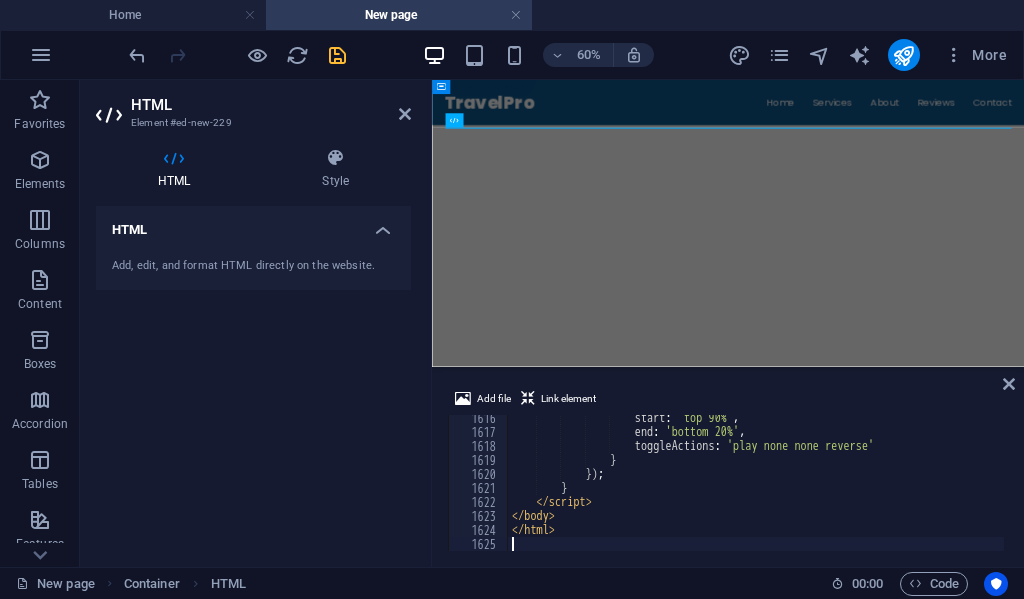 click at bounding box center [337, 55] 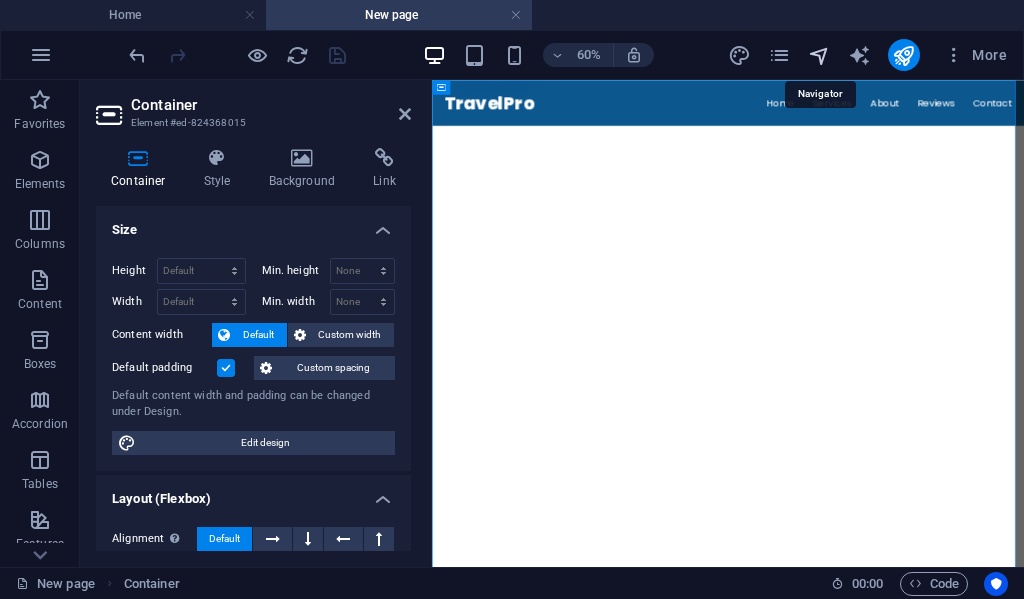 click at bounding box center (819, 55) 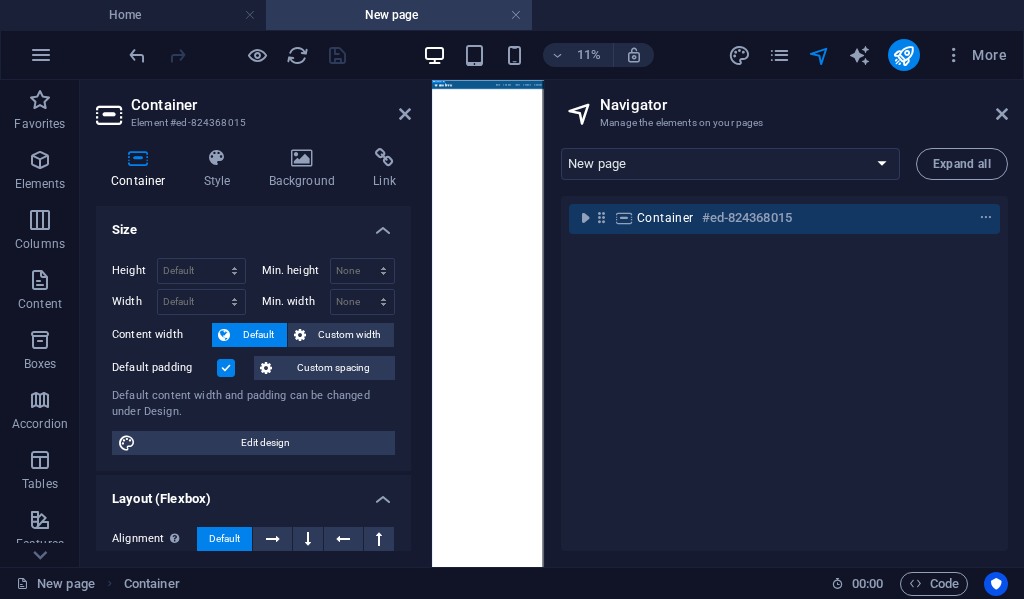 click on "Container" at bounding box center (665, 218) 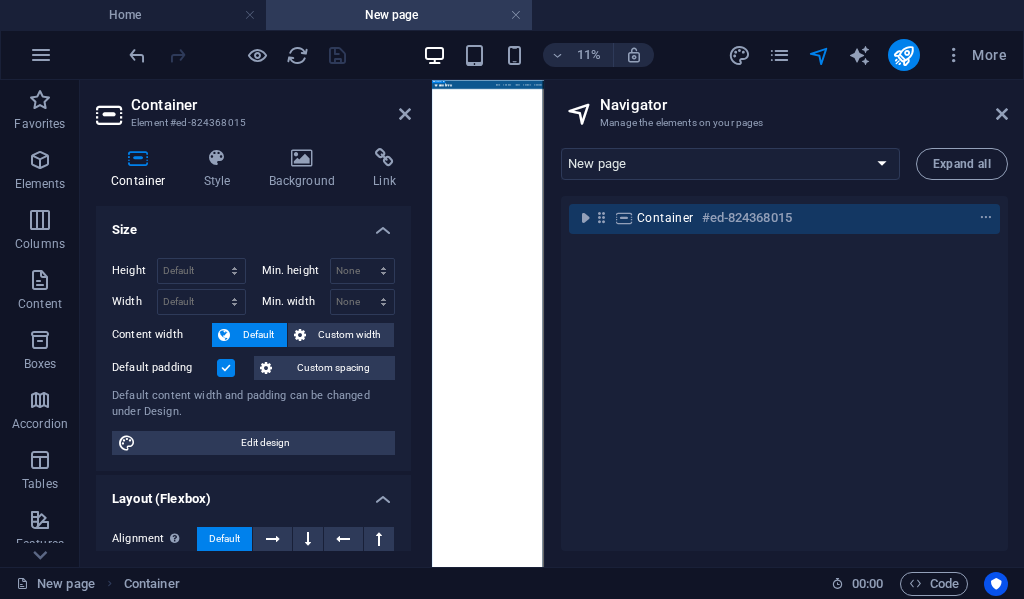 scroll, scrollTop: 2237, scrollLeft: 0, axis: vertical 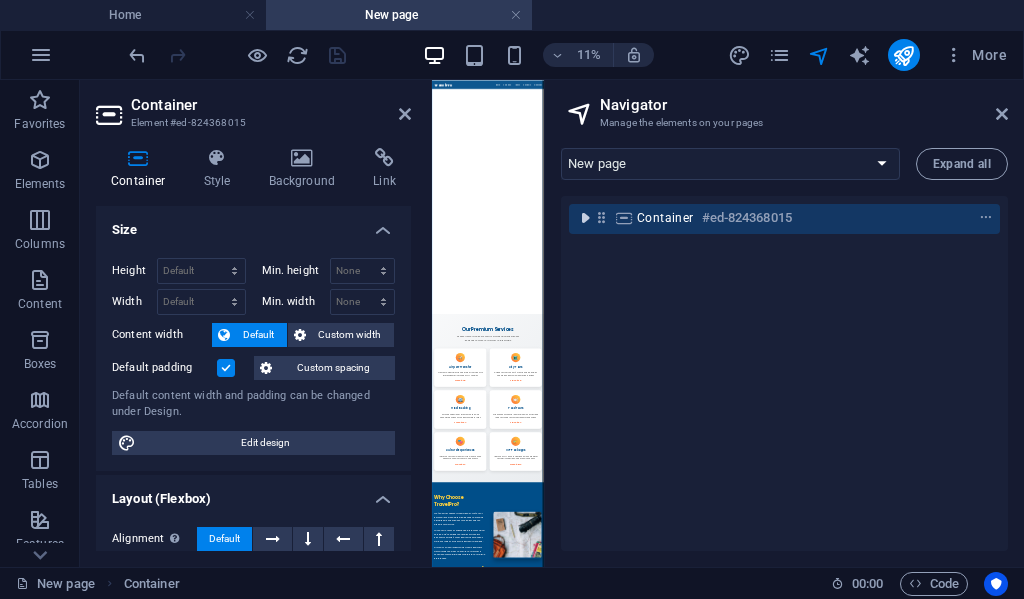 click at bounding box center (585, 218) 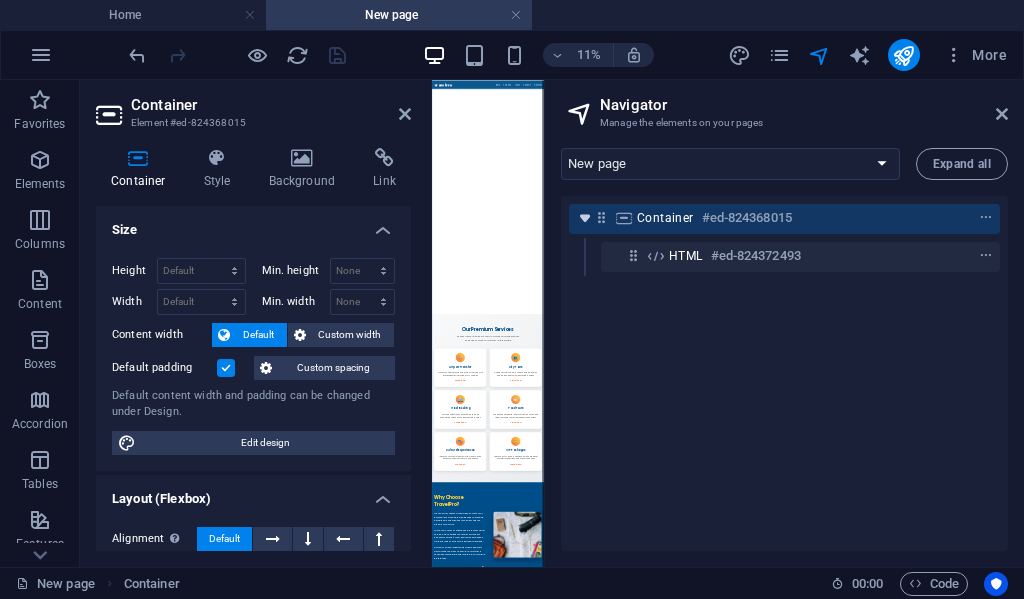 click at bounding box center (585, 218) 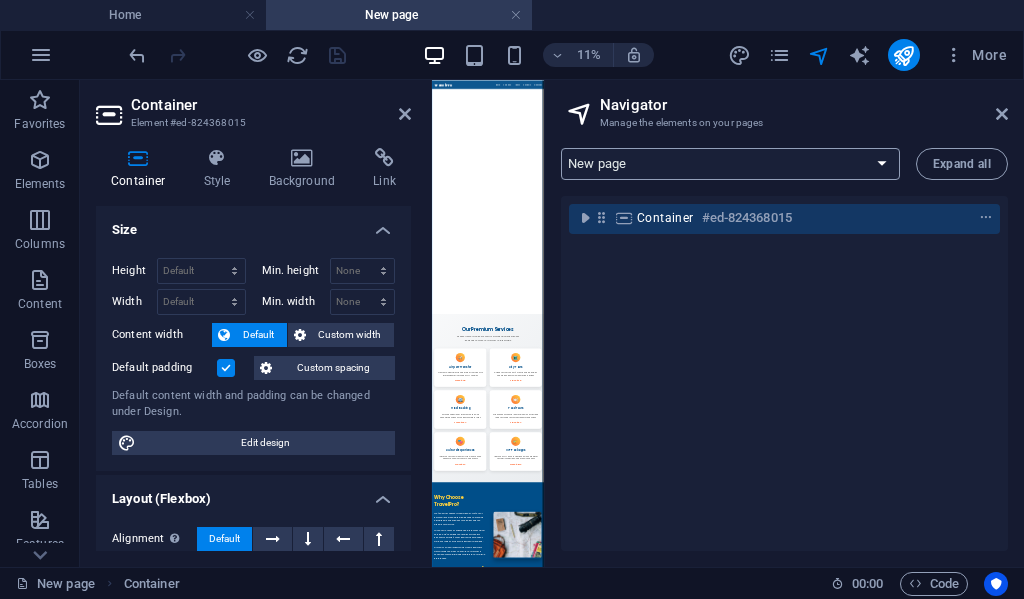 click on "Home Legal Notice Privacy New page" at bounding box center (730, 164) 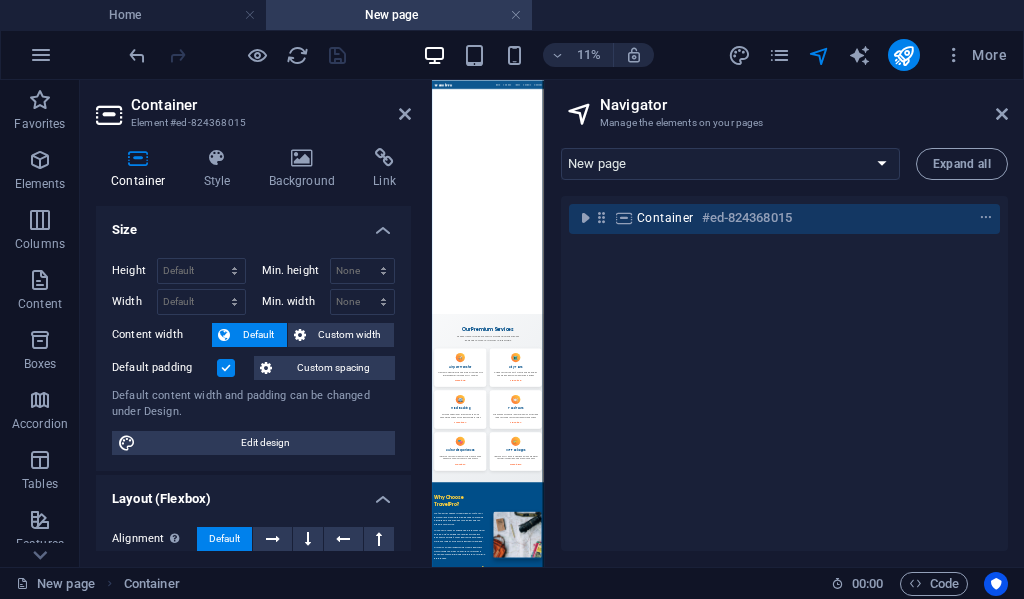 click on "Container #ed-824368015" at bounding box center [784, 373] 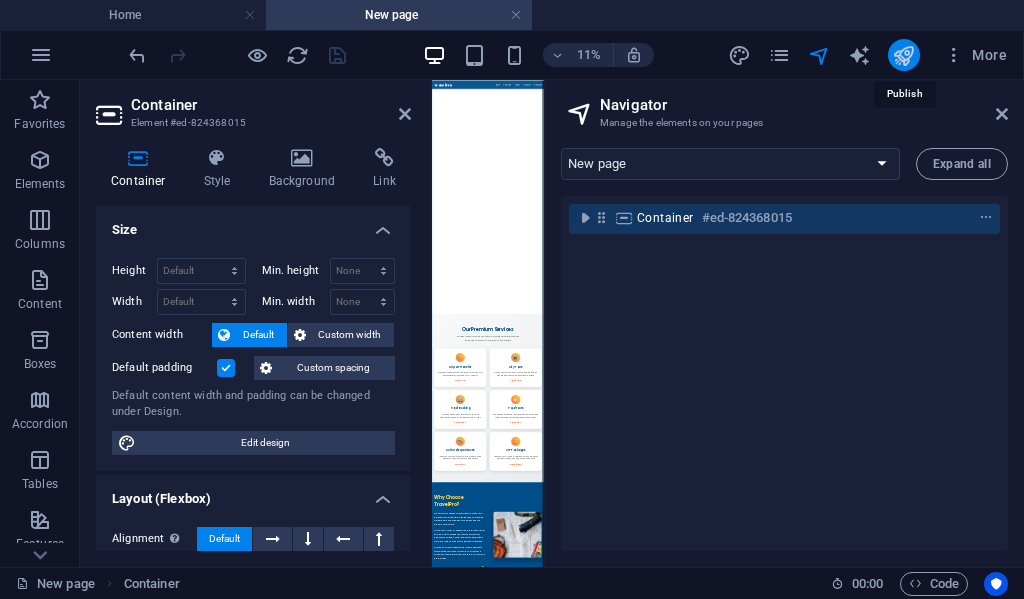 click at bounding box center [903, 55] 